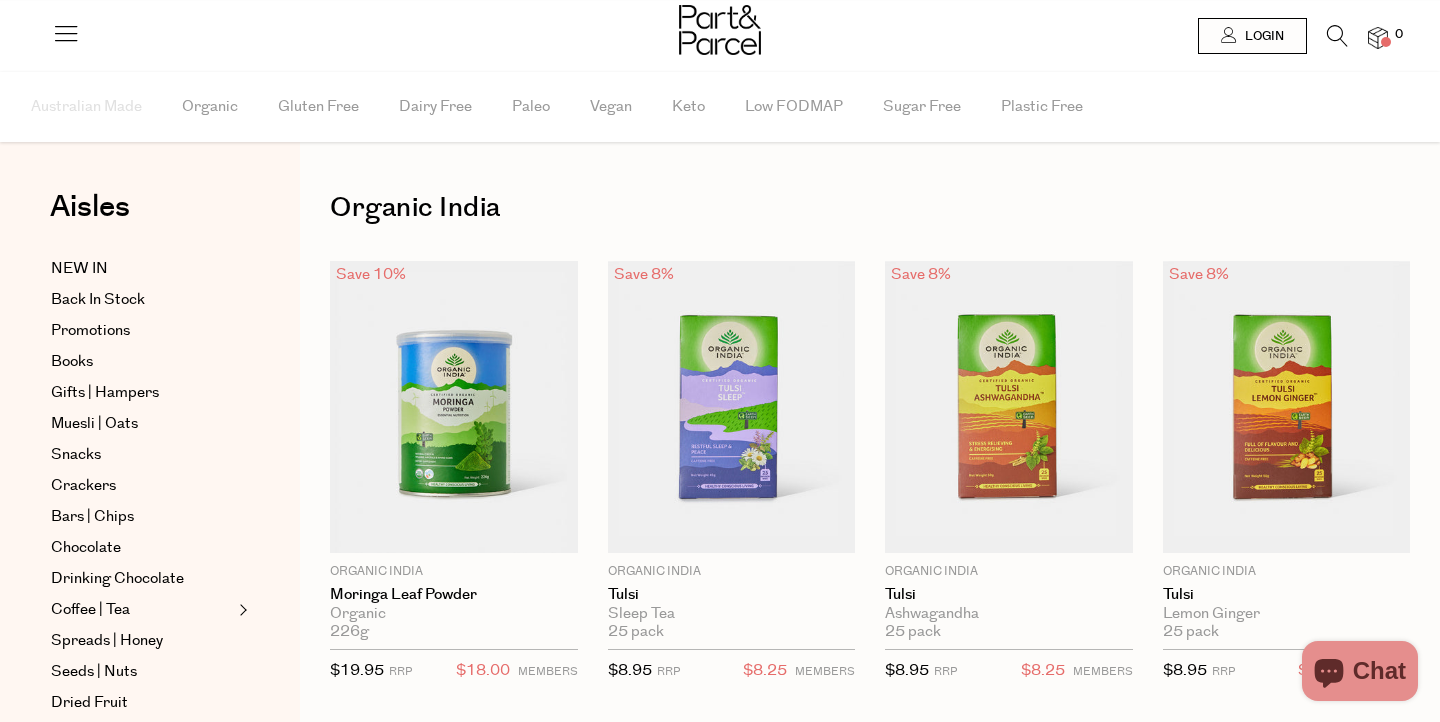 scroll, scrollTop: 0, scrollLeft: 0, axis: both 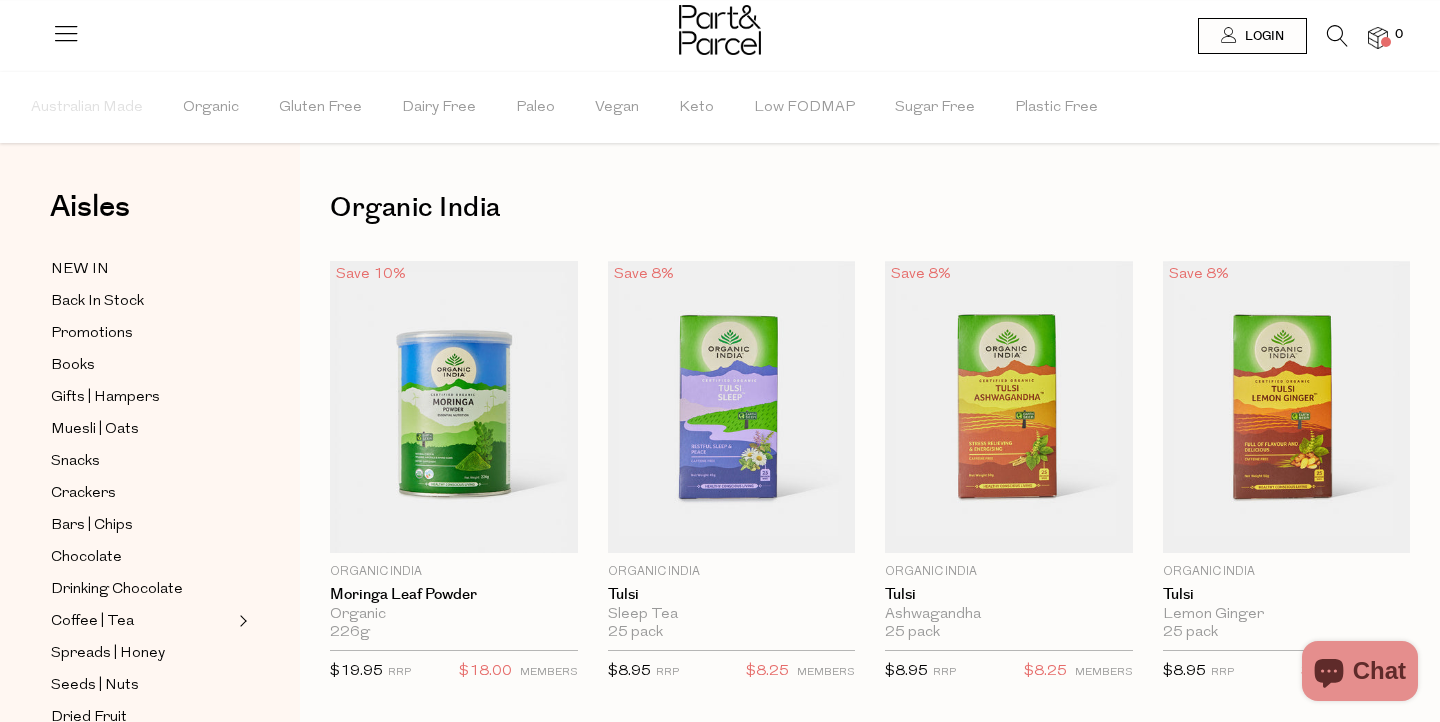click at bounding box center [1337, 36] 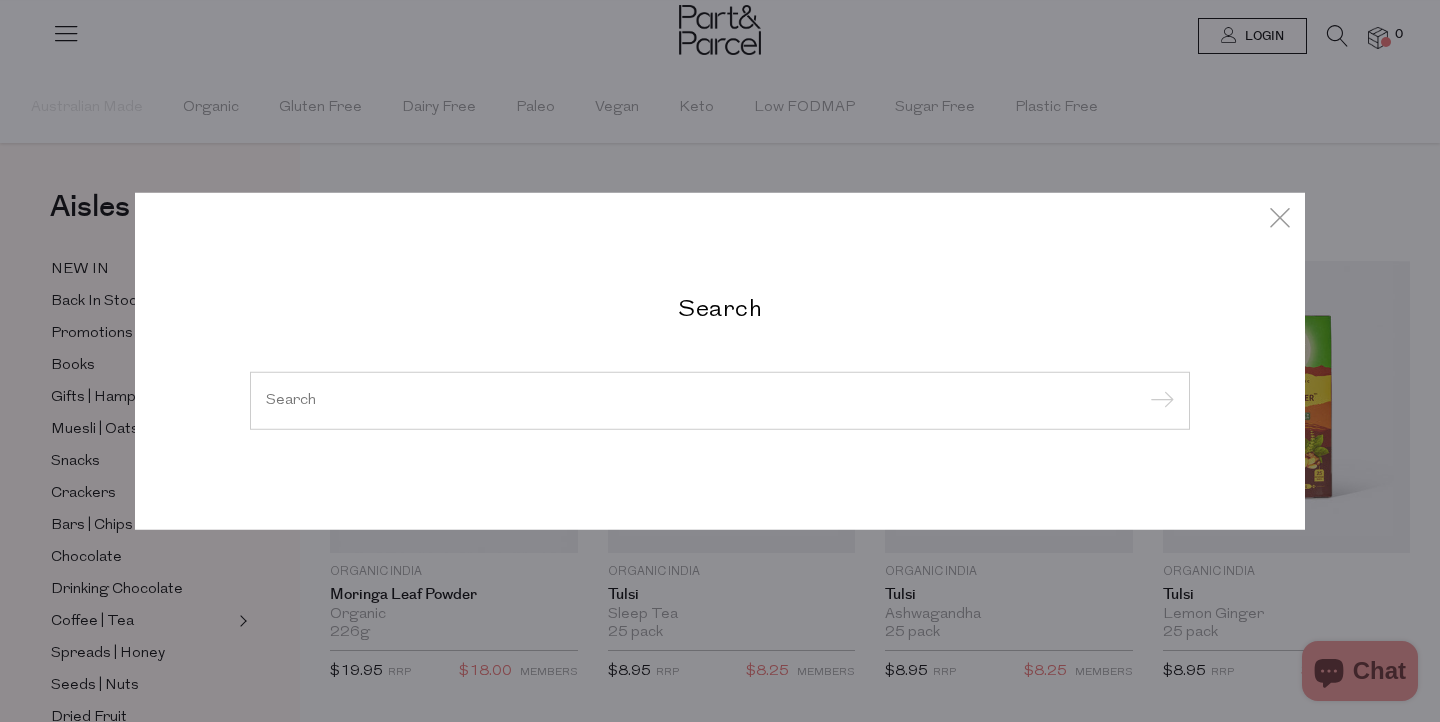 paste on "Soka Pantry" 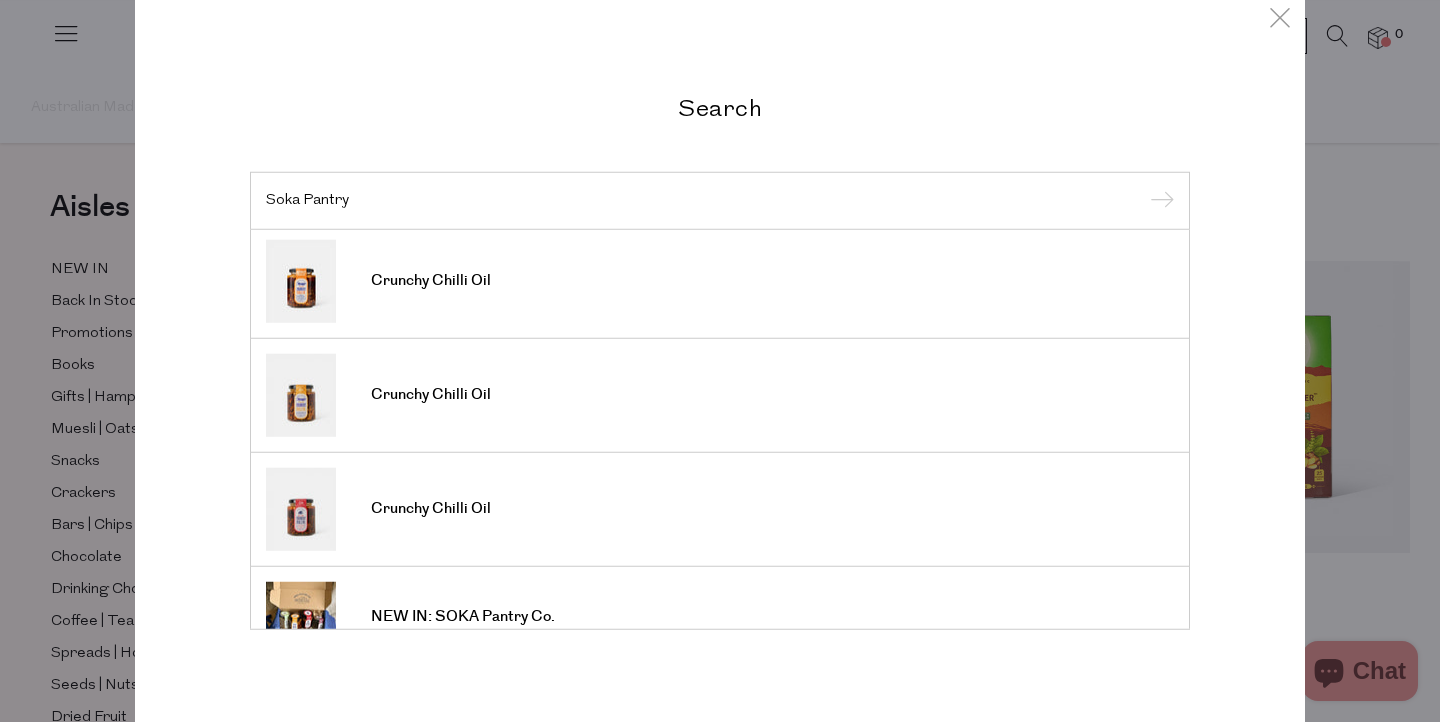 scroll, scrollTop: 0, scrollLeft: 0, axis: both 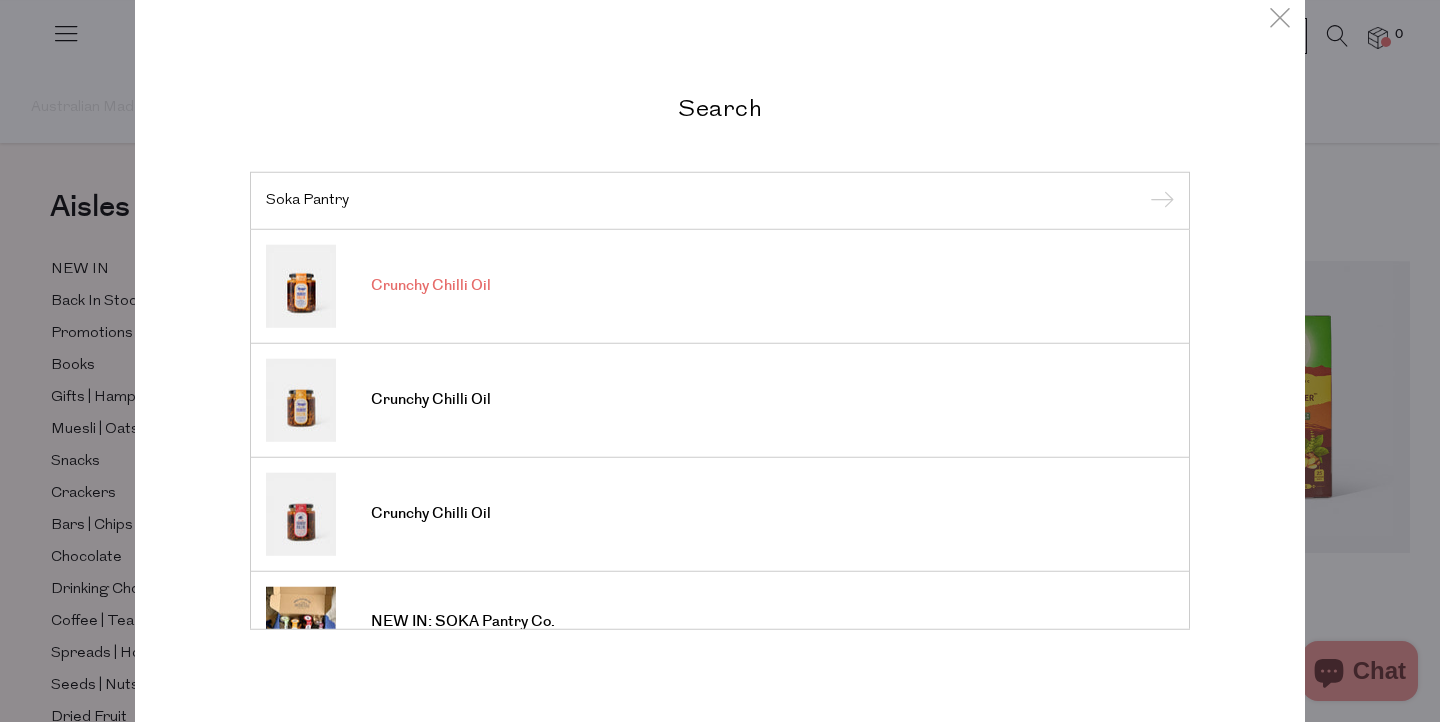 type on "Soka Pantry" 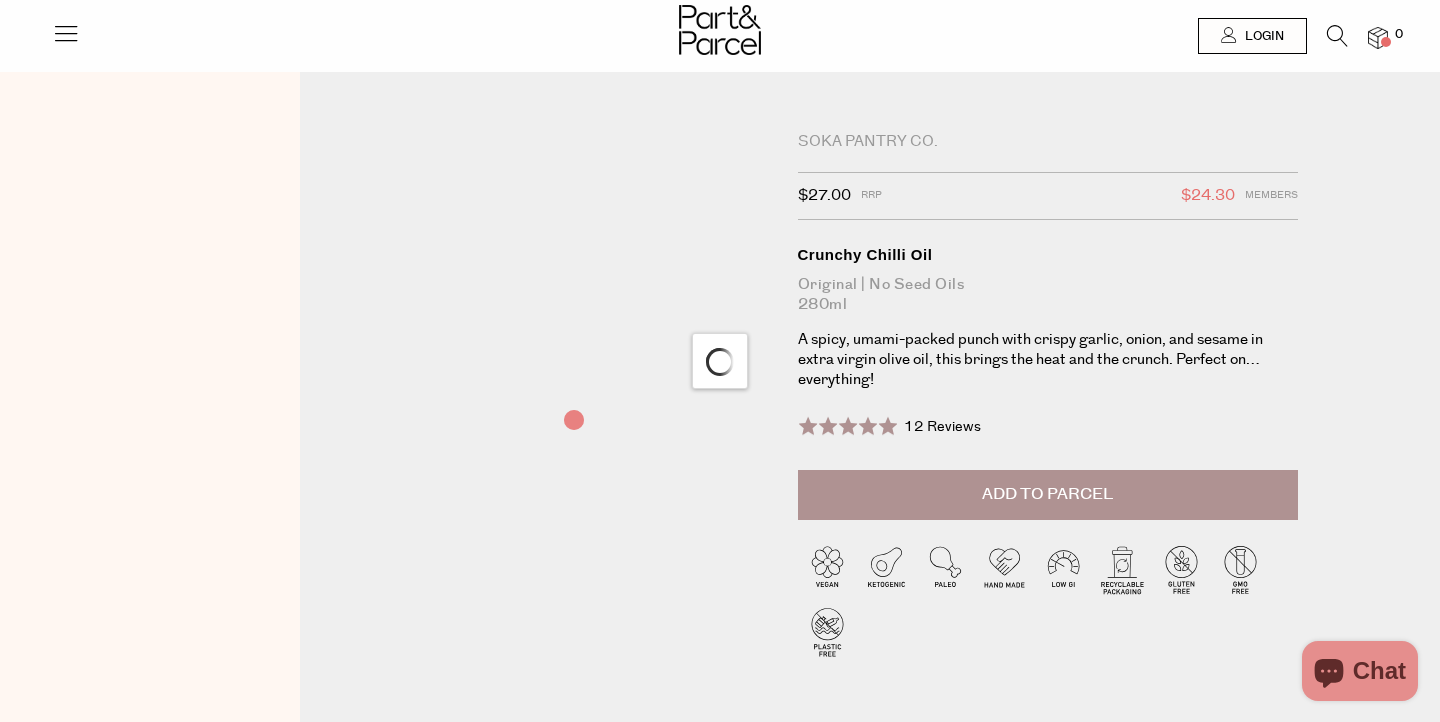 scroll, scrollTop: 0, scrollLeft: 0, axis: both 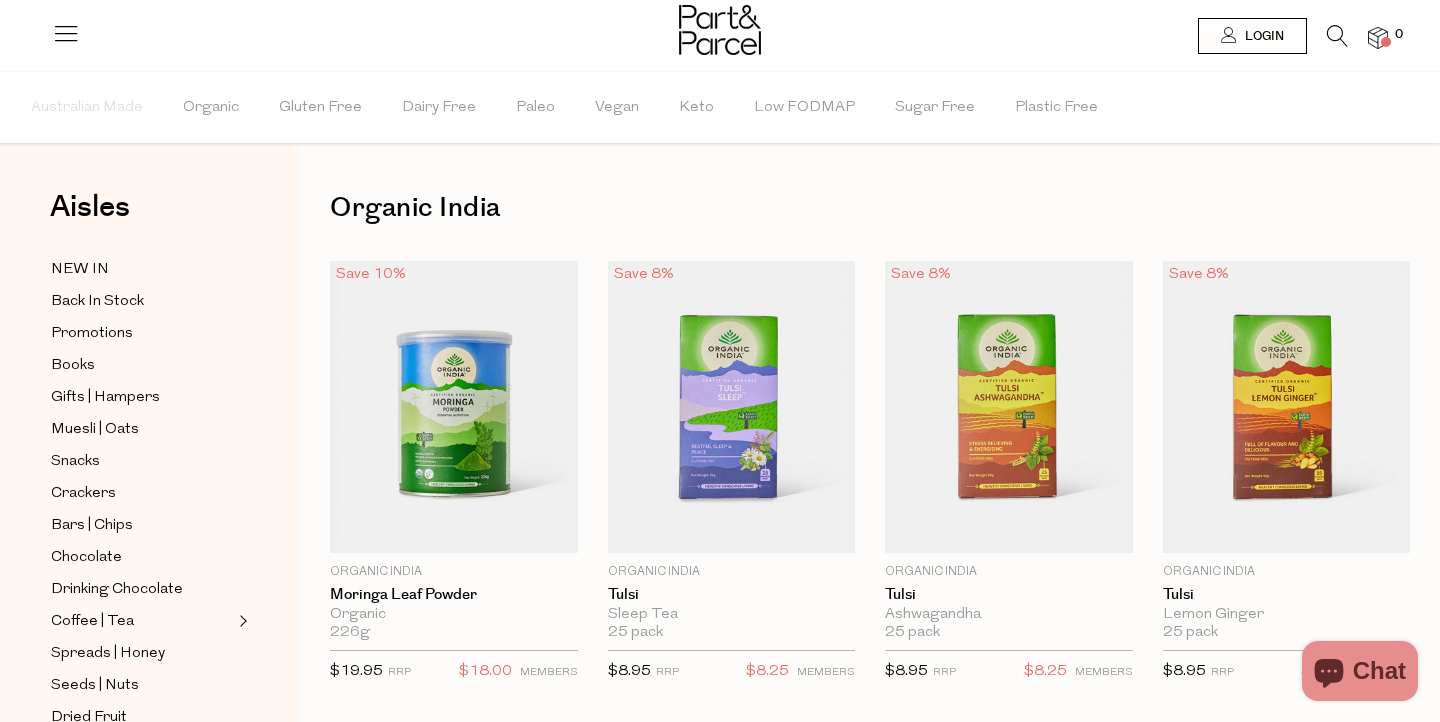 click at bounding box center (1337, 36) 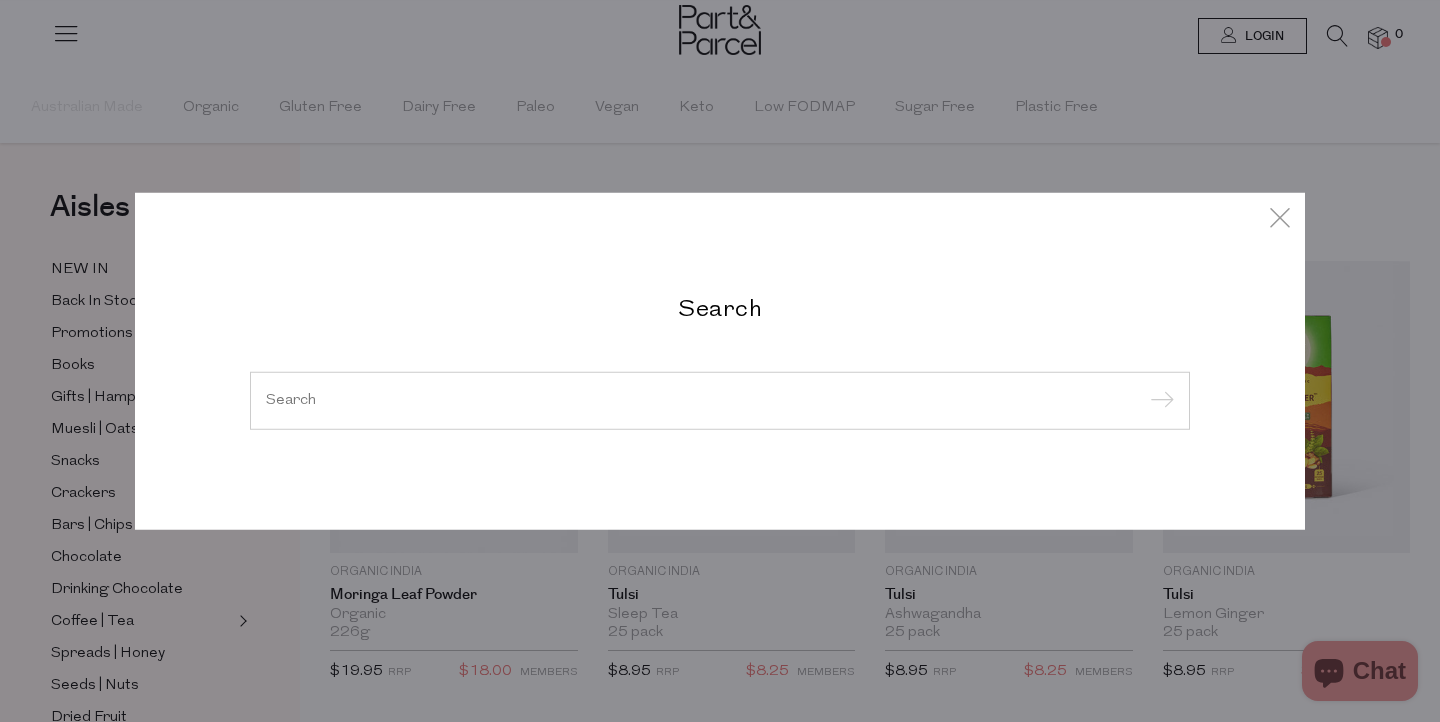click at bounding box center [720, 400] 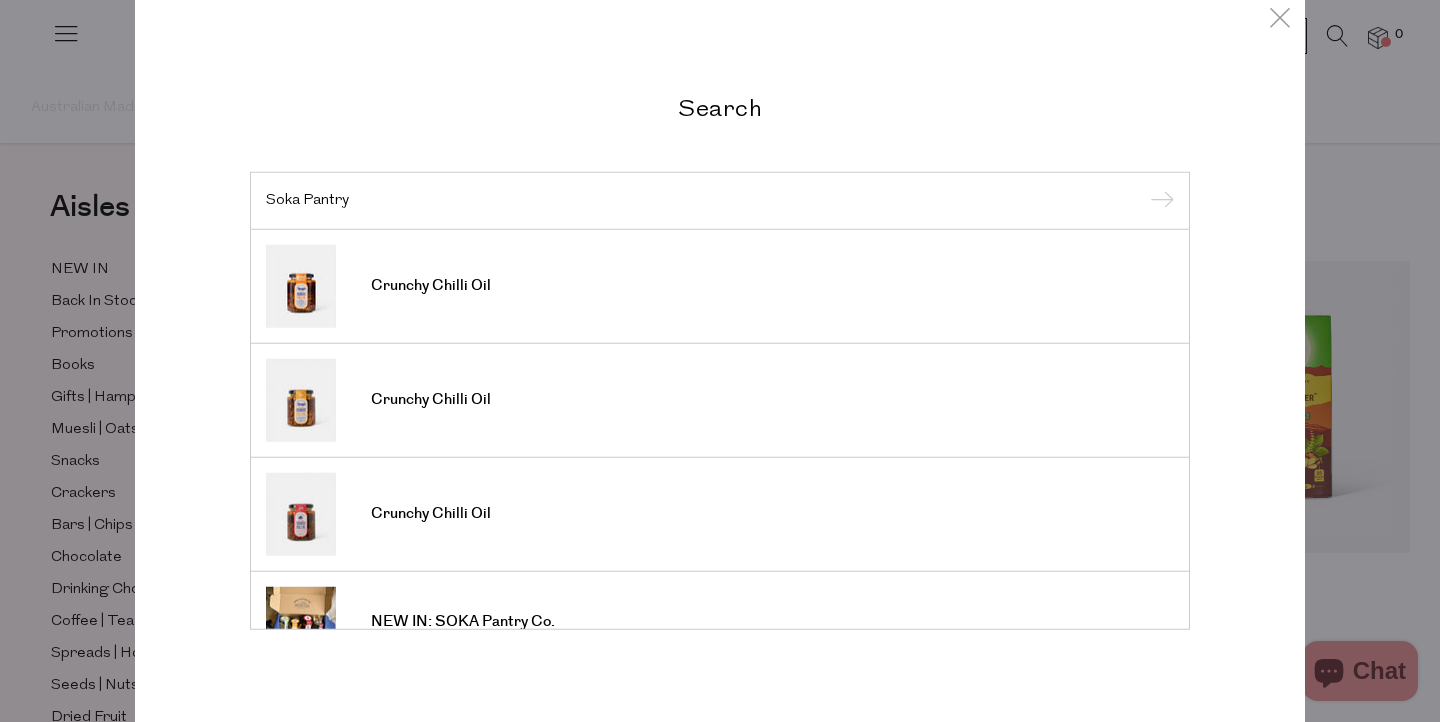 scroll, scrollTop: 359, scrollLeft: 0, axis: vertical 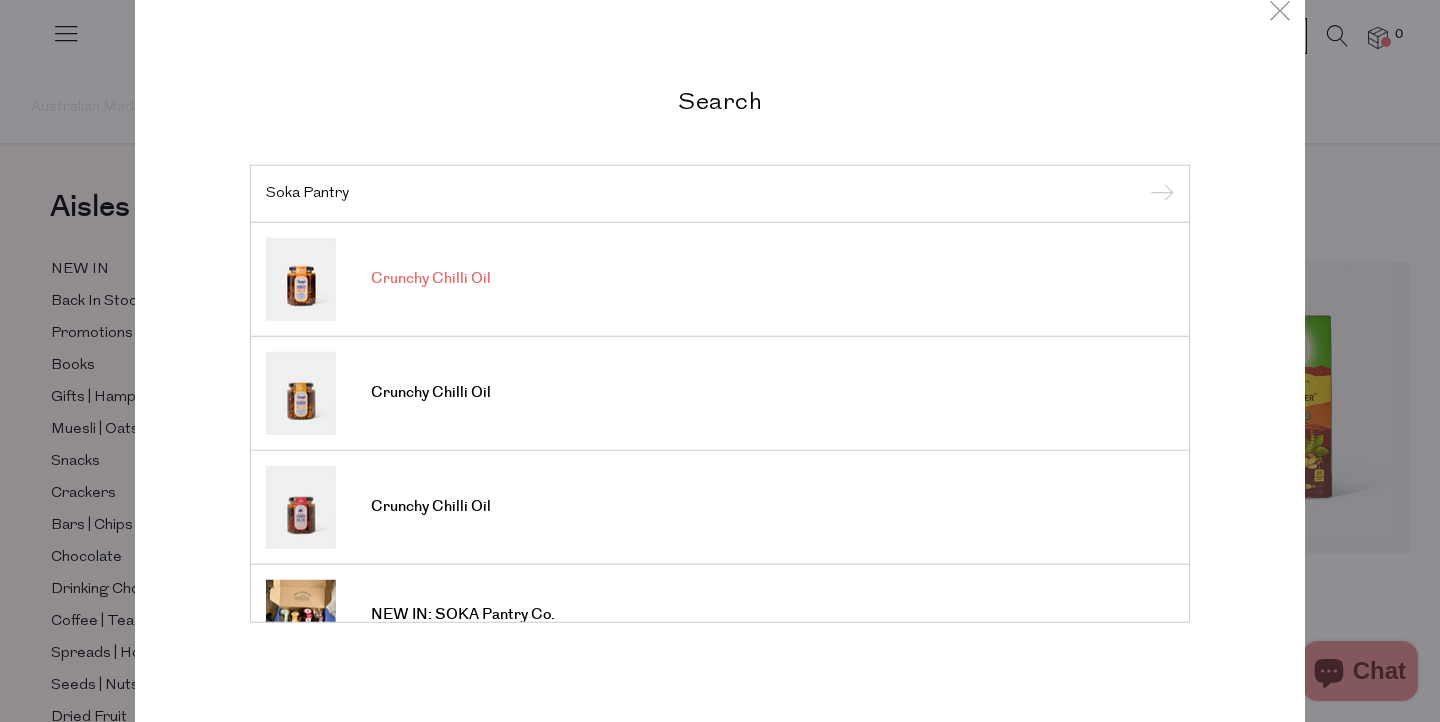 type on "Soka Pantry" 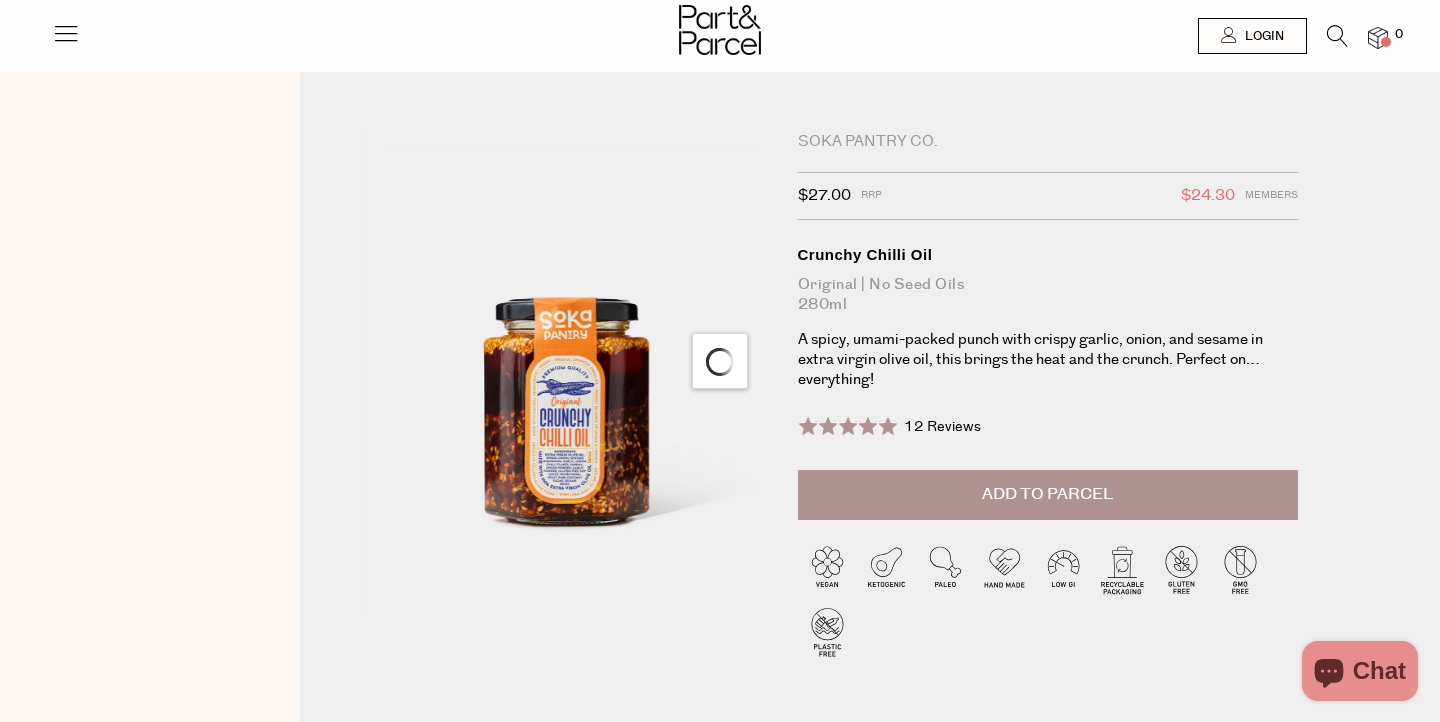 scroll, scrollTop: 0, scrollLeft: 0, axis: both 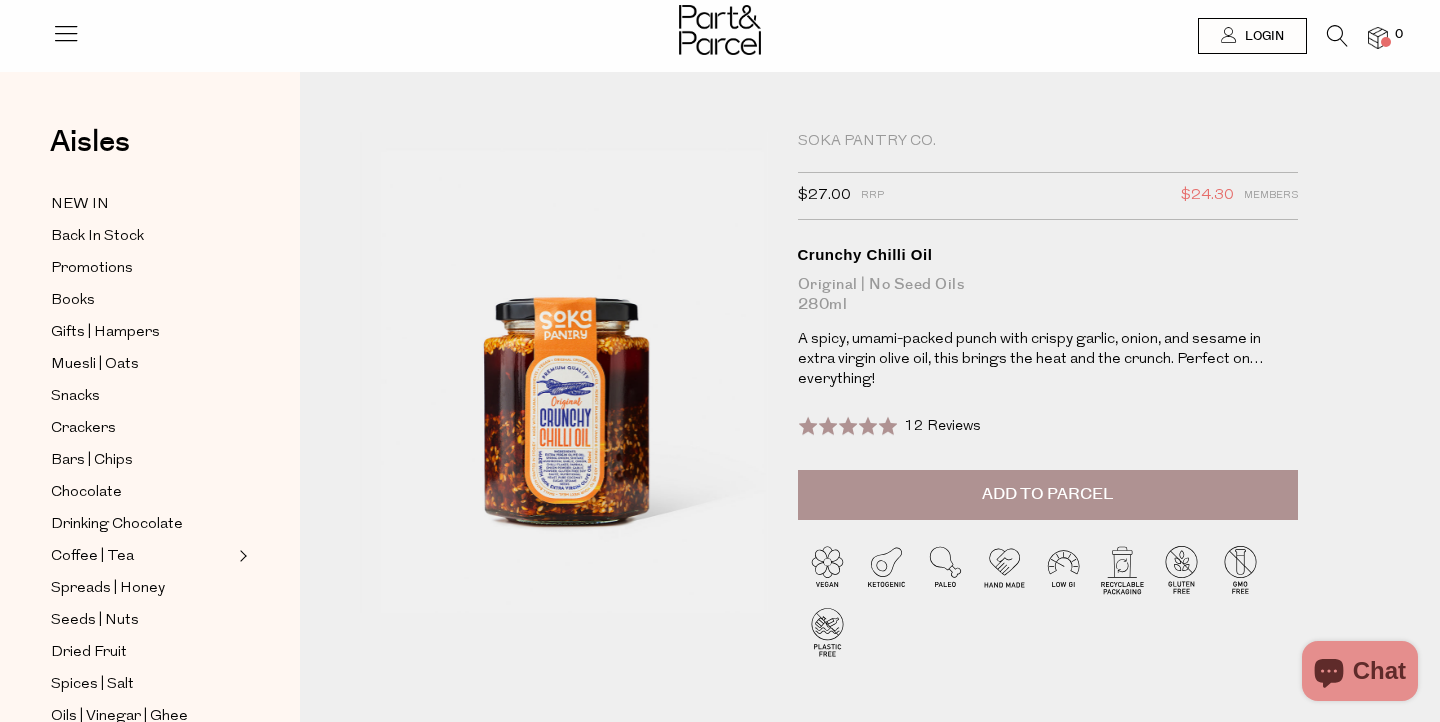 click at bounding box center (1337, 36) 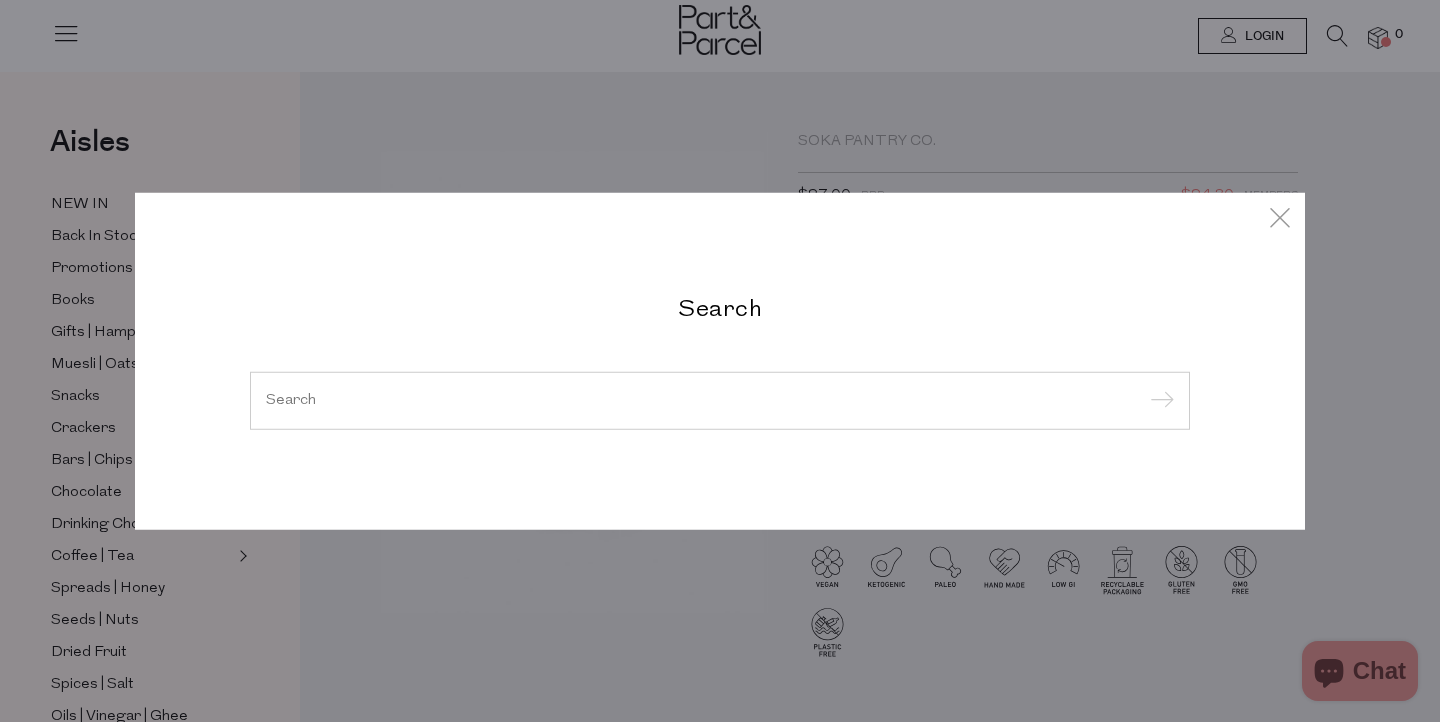 click at bounding box center (720, 401) 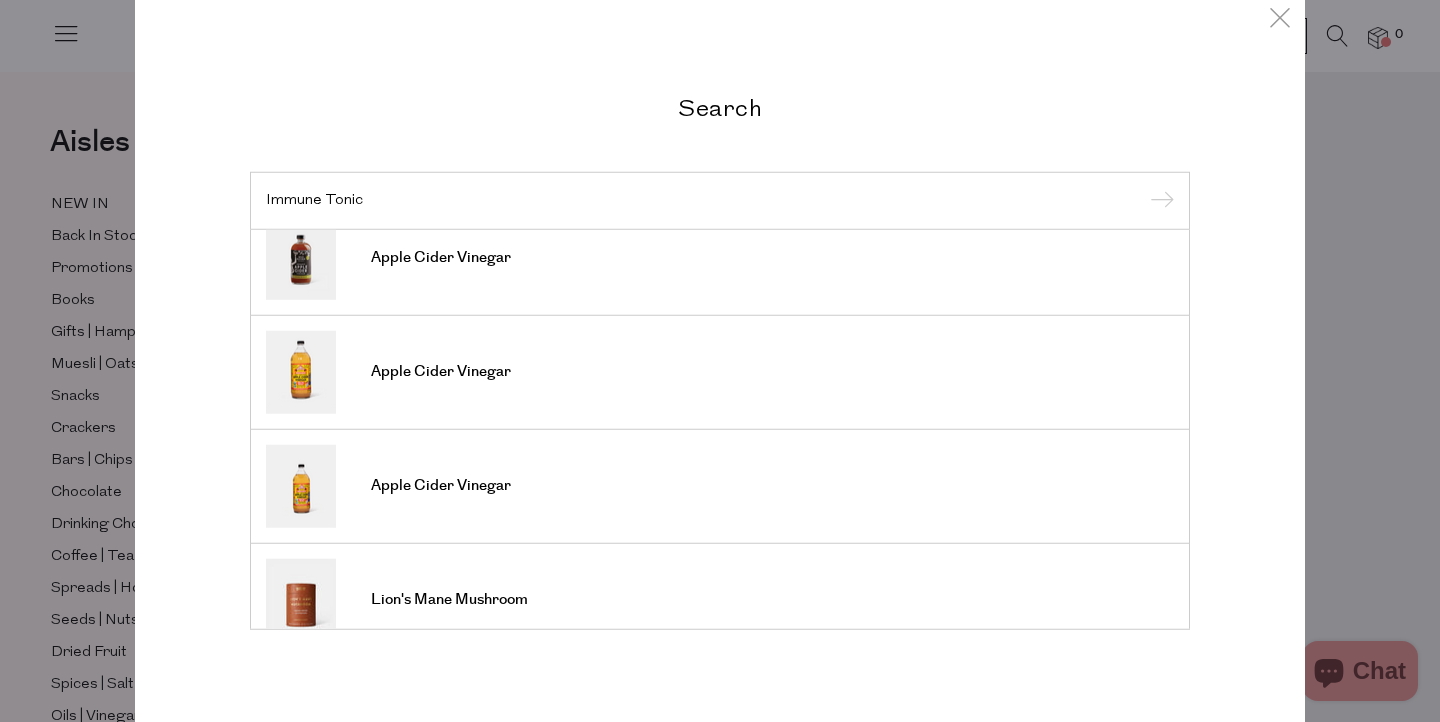 scroll, scrollTop: 740, scrollLeft: 0, axis: vertical 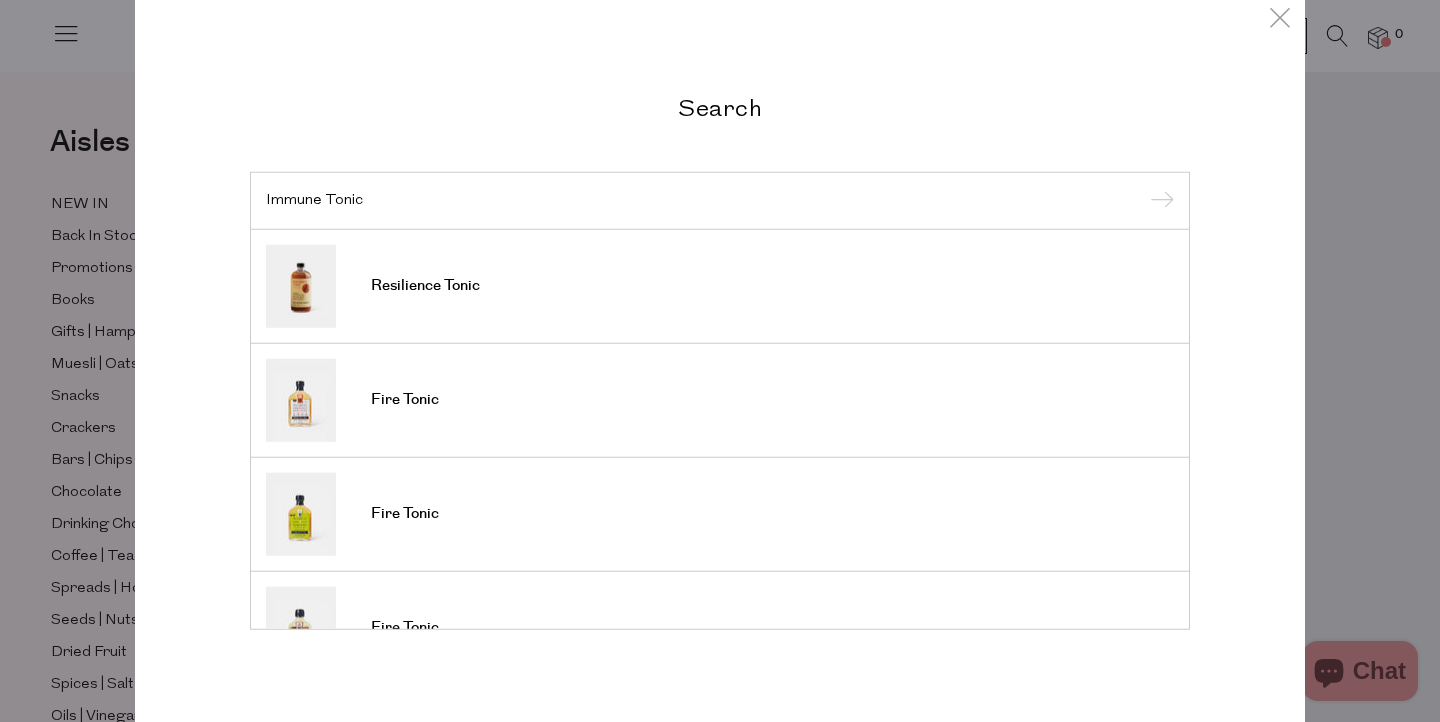 paste on "Wild Mother Tasmania" 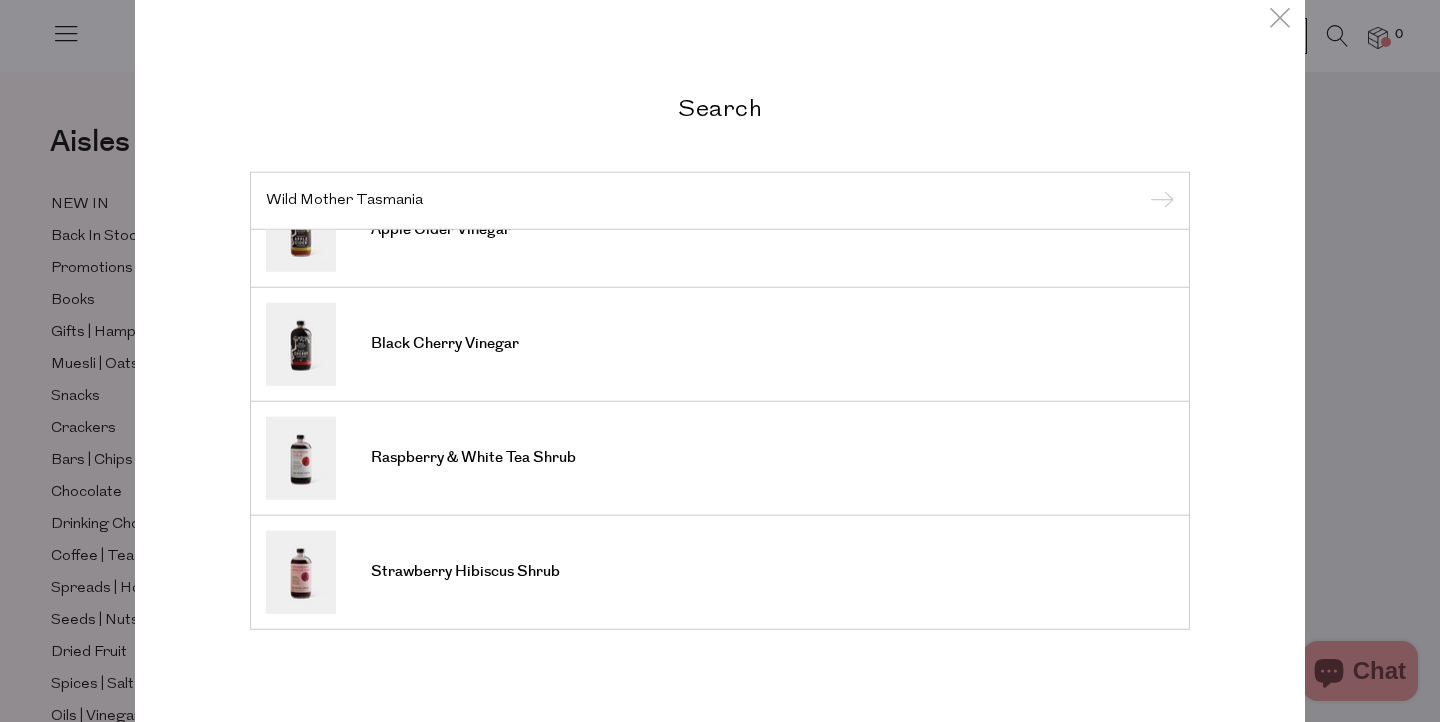 scroll, scrollTop: 0, scrollLeft: 0, axis: both 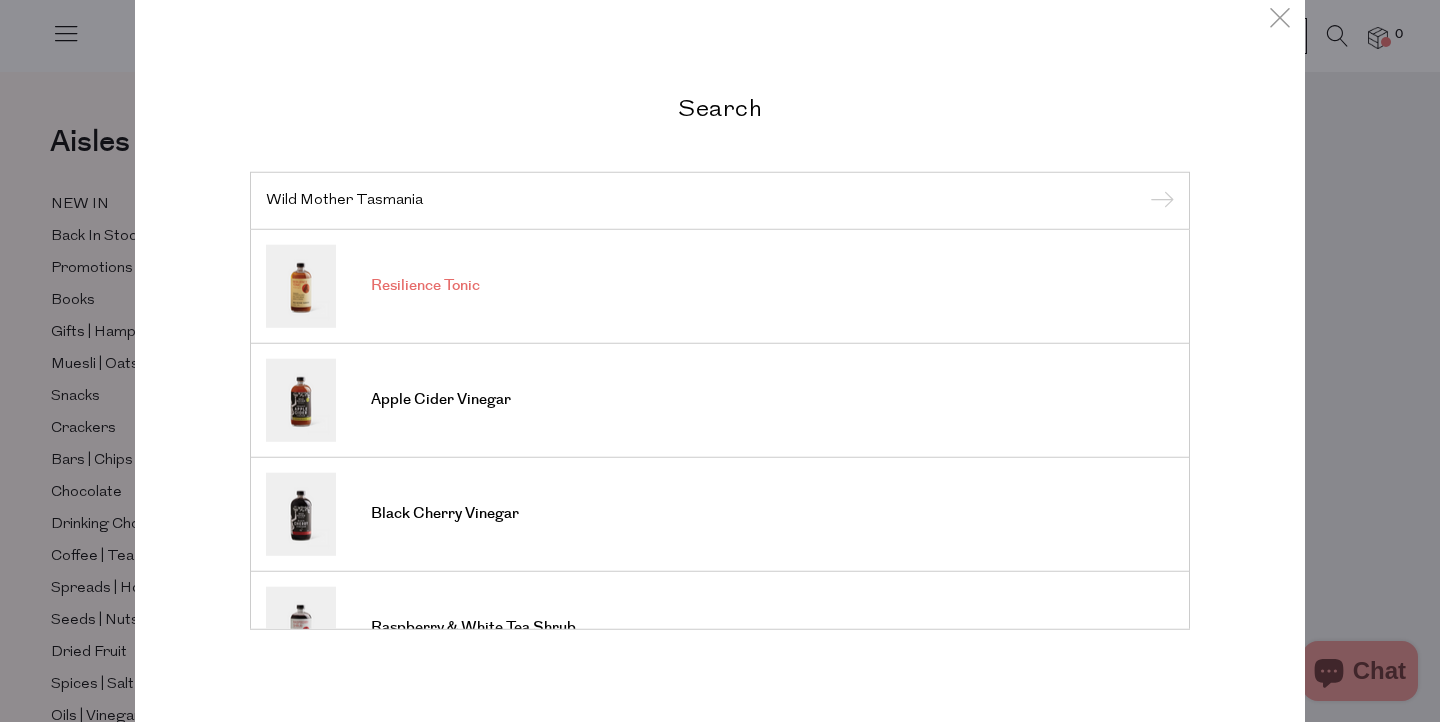 type on "Wild Mother Tasmania" 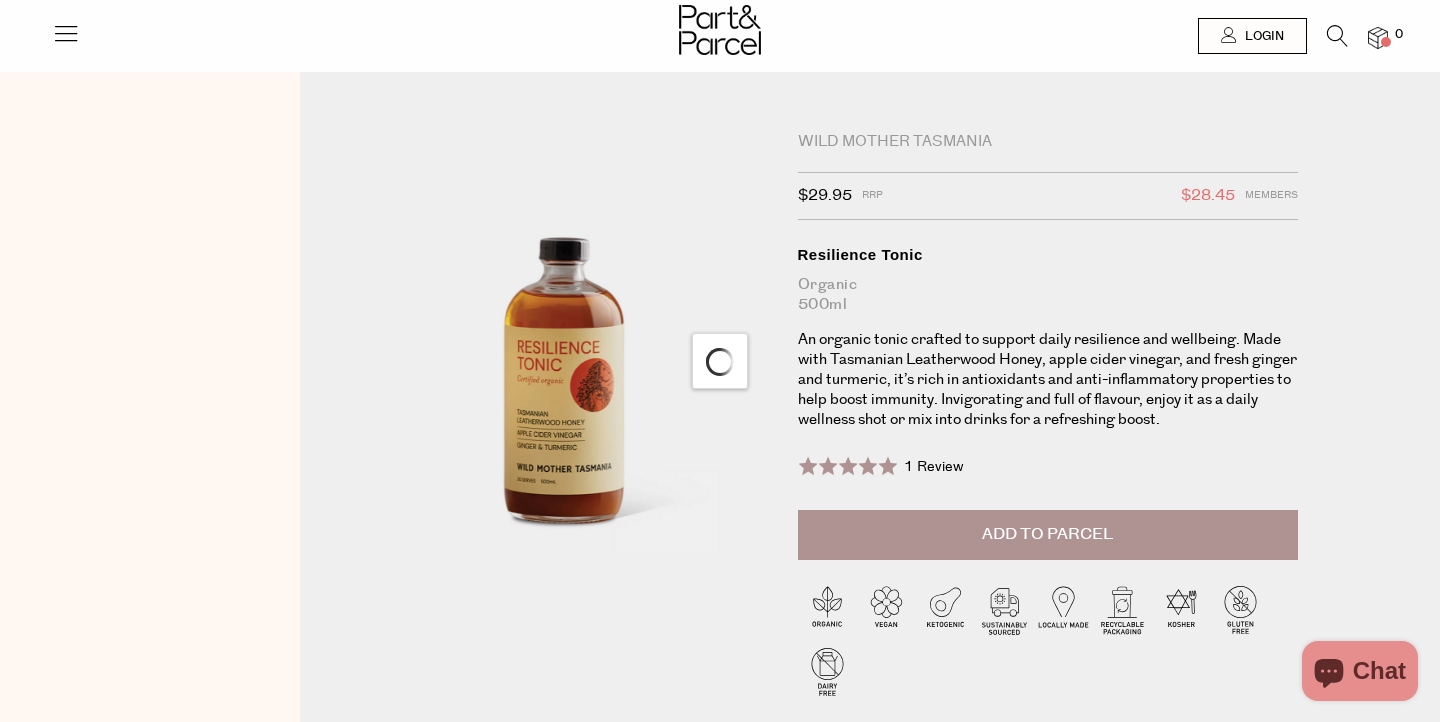 scroll, scrollTop: 0, scrollLeft: 0, axis: both 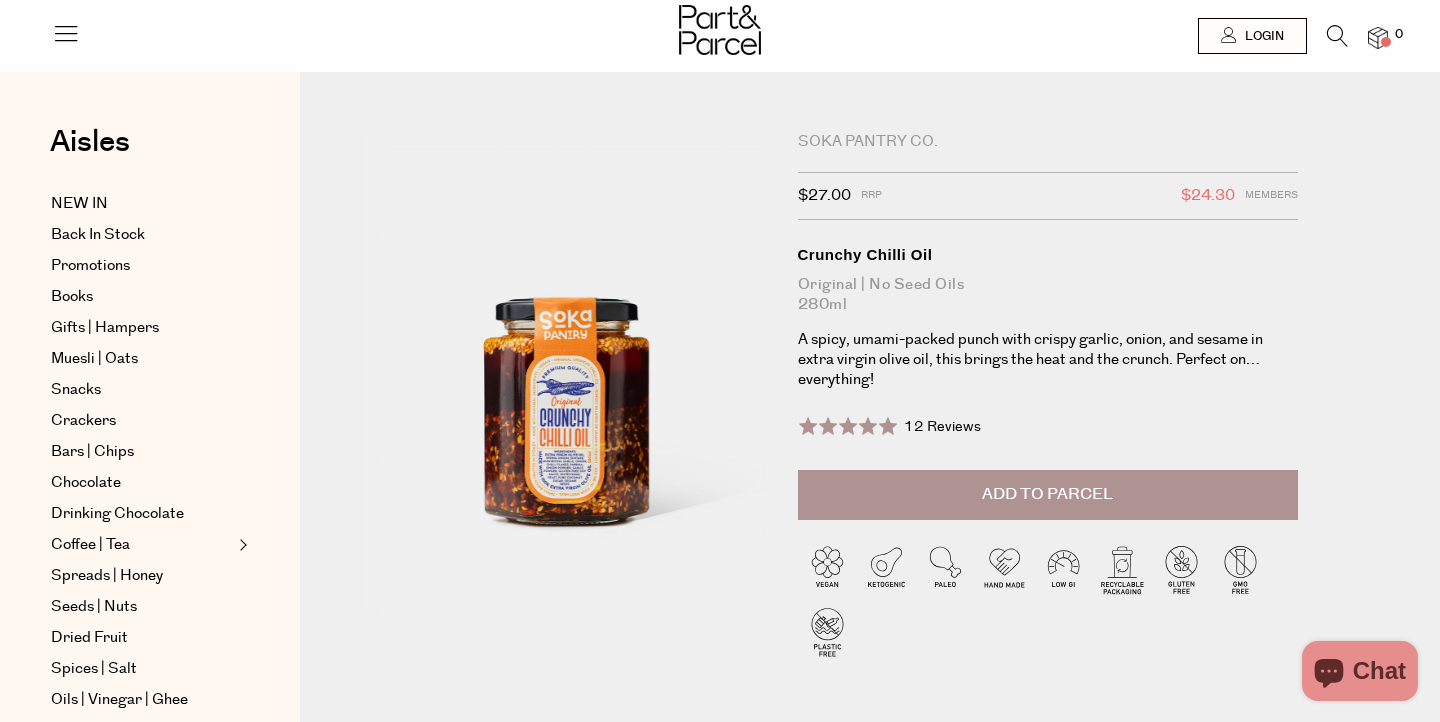 click at bounding box center [1337, 36] 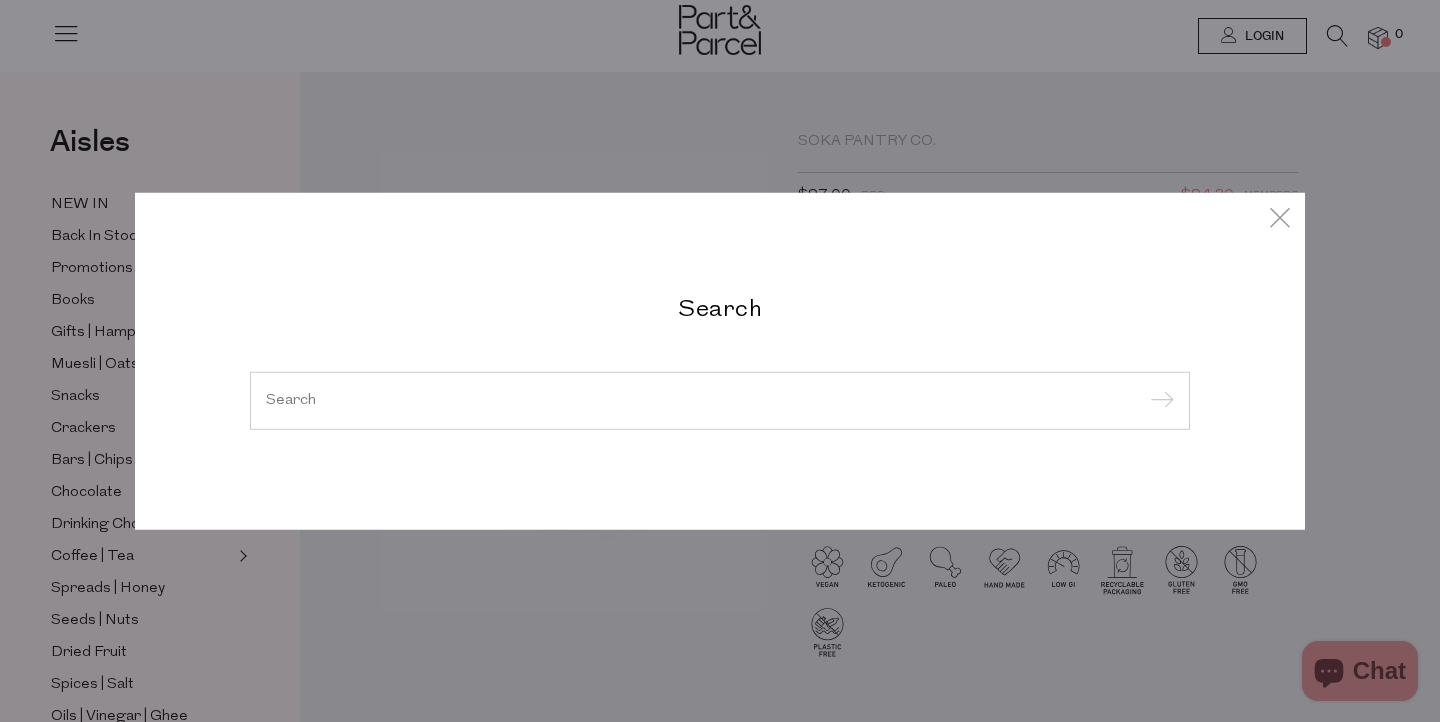 click at bounding box center [720, 400] 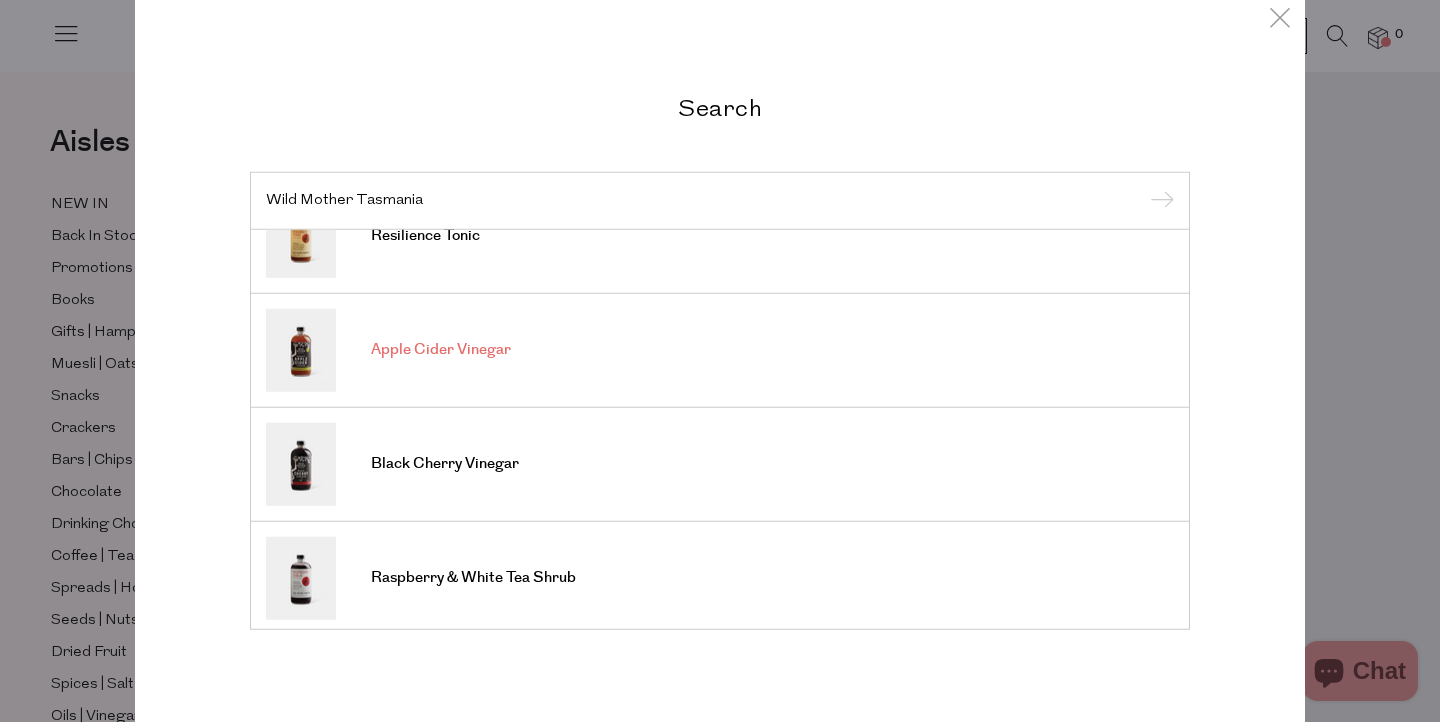 scroll, scrollTop: 0, scrollLeft: 0, axis: both 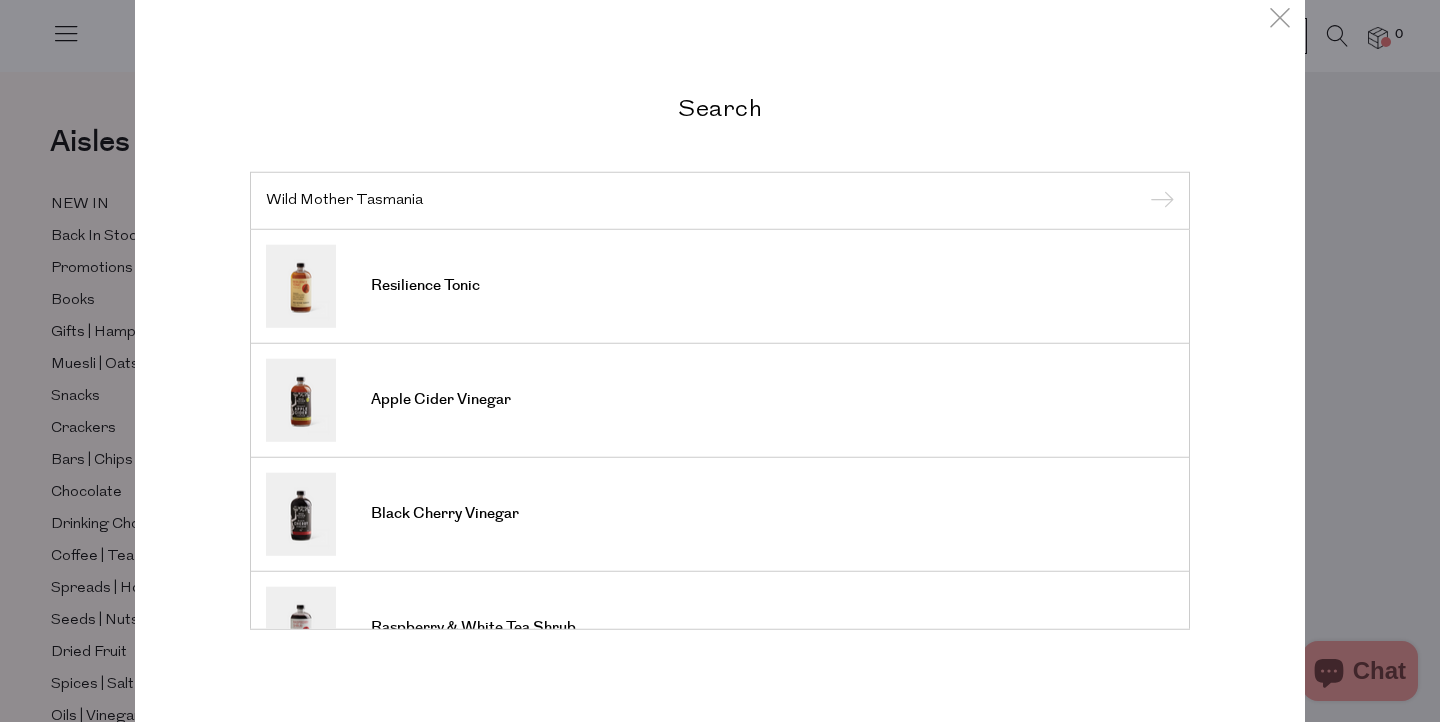 click on "Search
Wild Mother Tasmania
Resilience Tonic
Apple Cider Vinegar
Black Cherry Vinegar
Raspberry & White Tea Shrub
Strawberry Hibiscus Shrub" at bounding box center (720, 361) 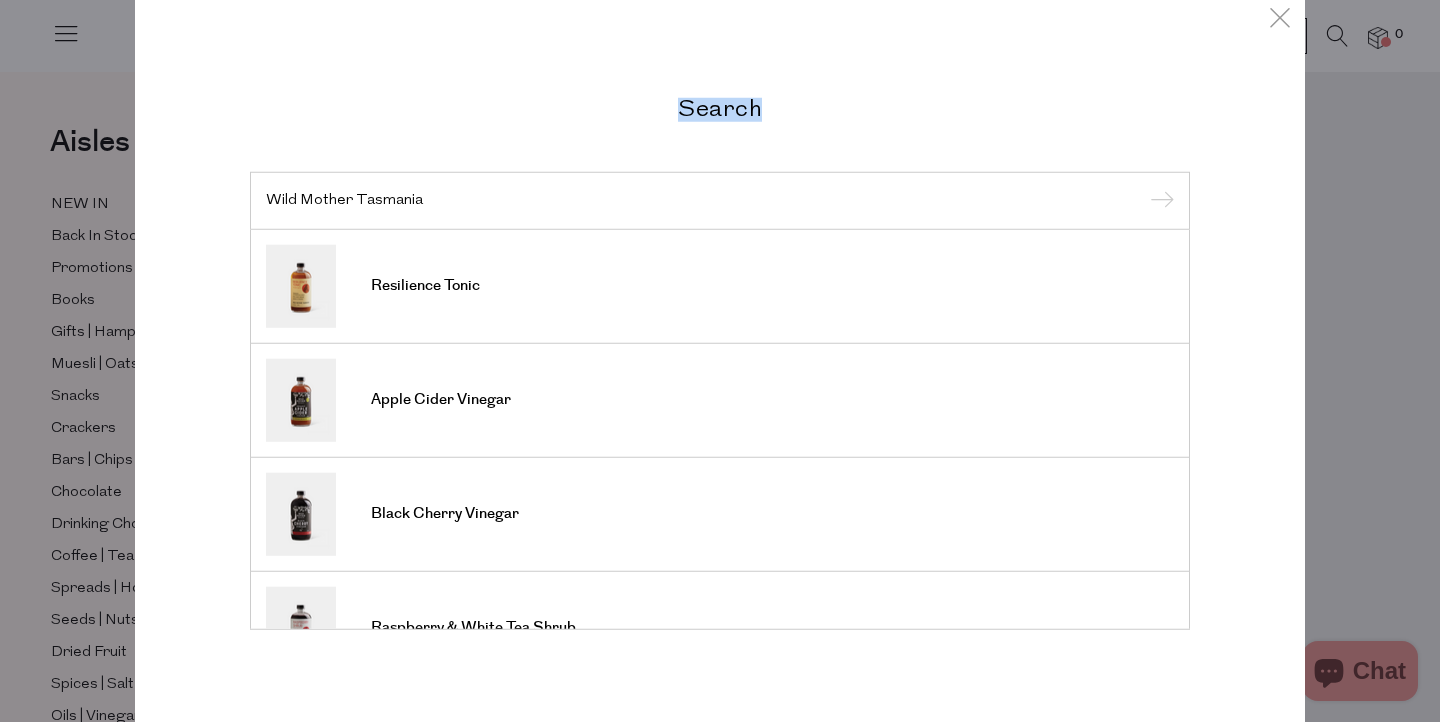click on "Search
Wild Mother Tasmania
Resilience Tonic
Apple Cider Vinegar
Black Cherry Vinegar
Raspberry & White Tea Shrub
Strawberry Hibiscus Shrub" at bounding box center [720, 361] 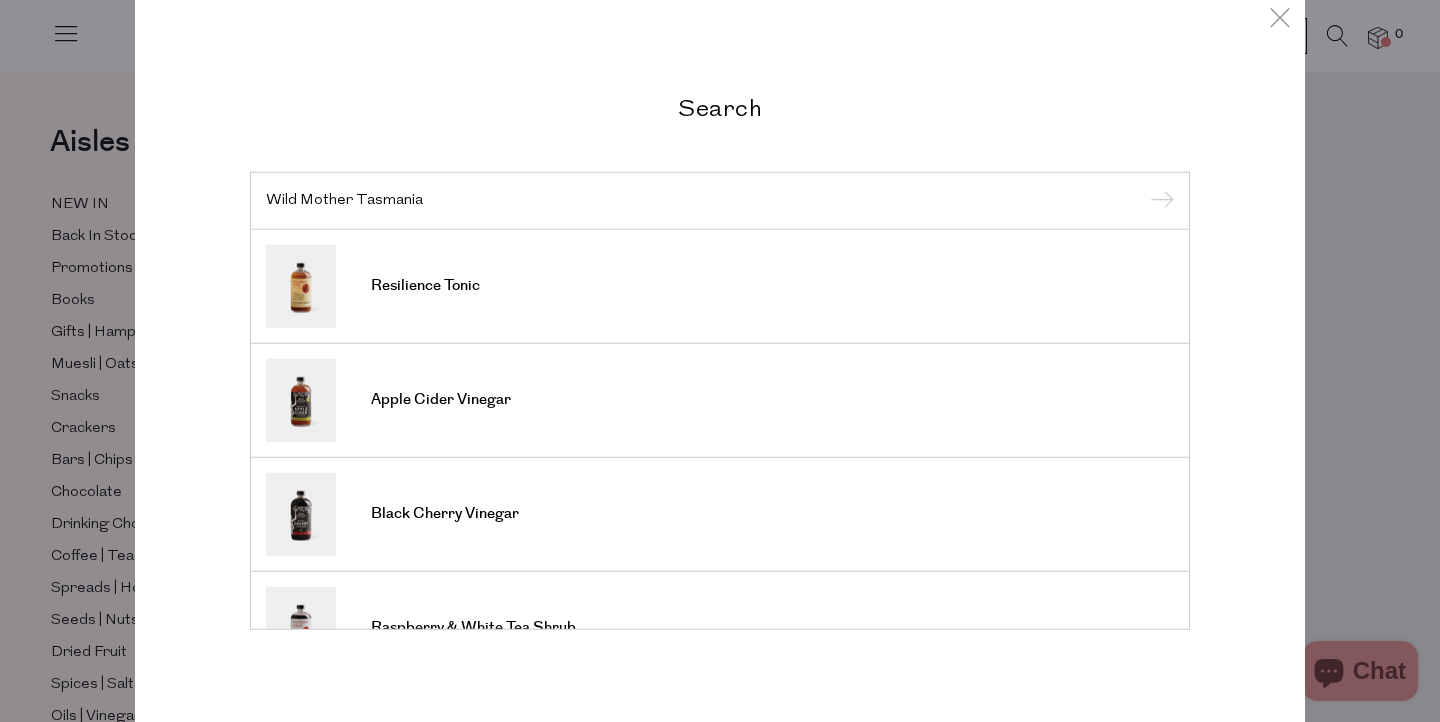 click on "Wild Mother Tasmania" at bounding box center [720, 200] 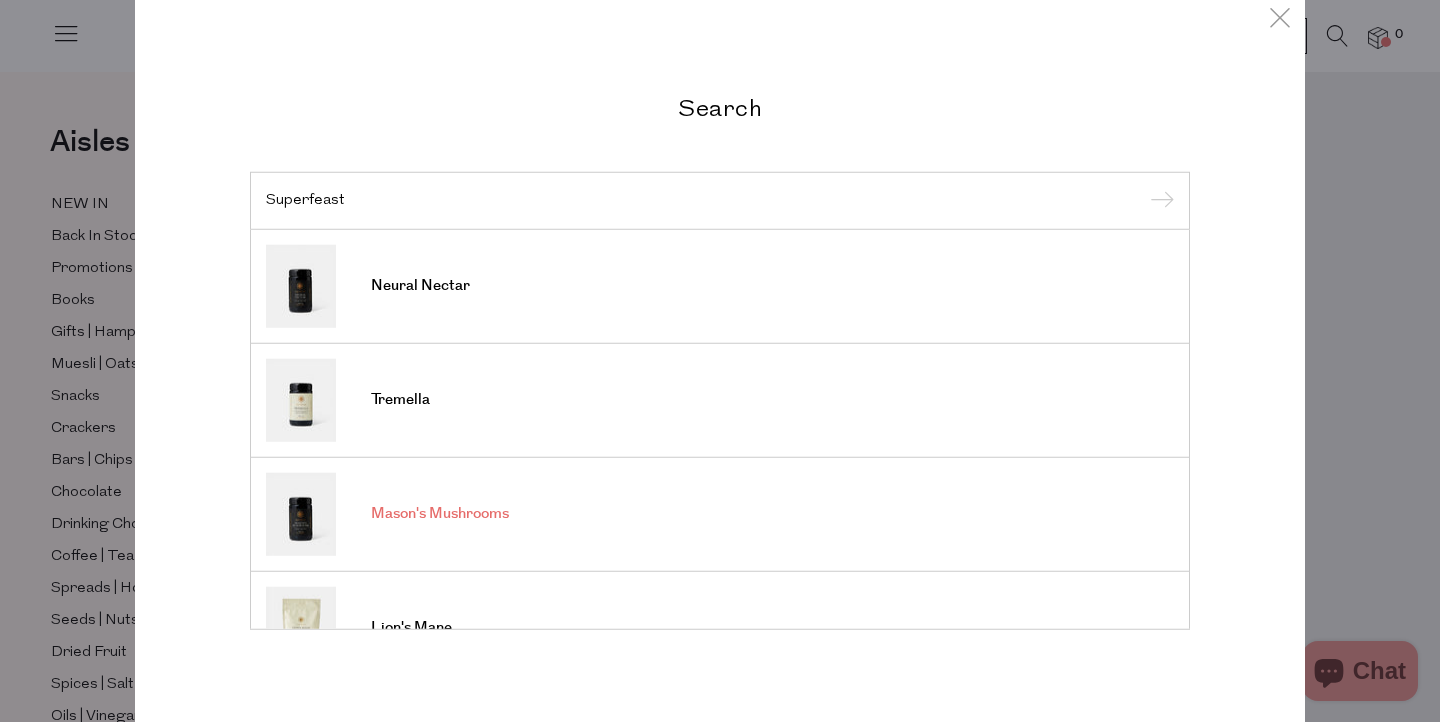 type on "Superfeast" 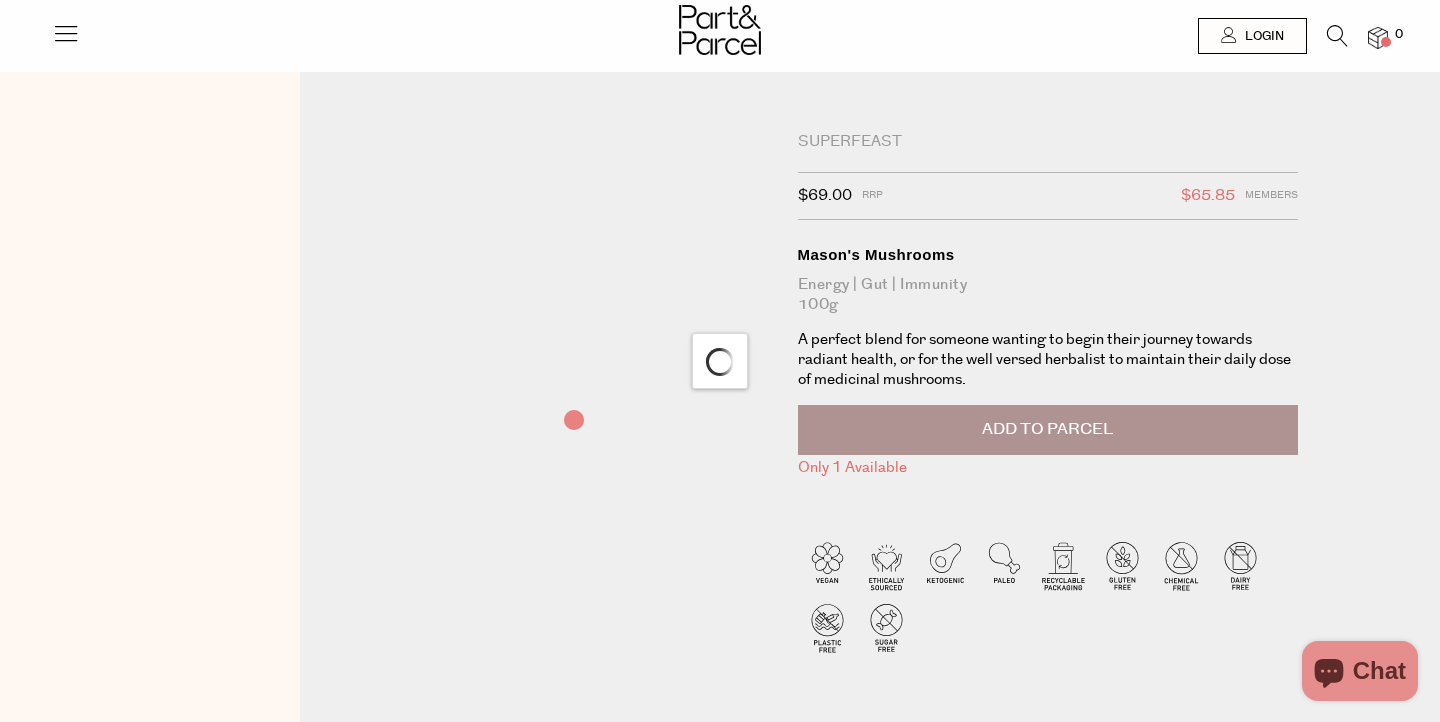 scroll, scrollTop: 0, scrollLeft: 0, axis: both 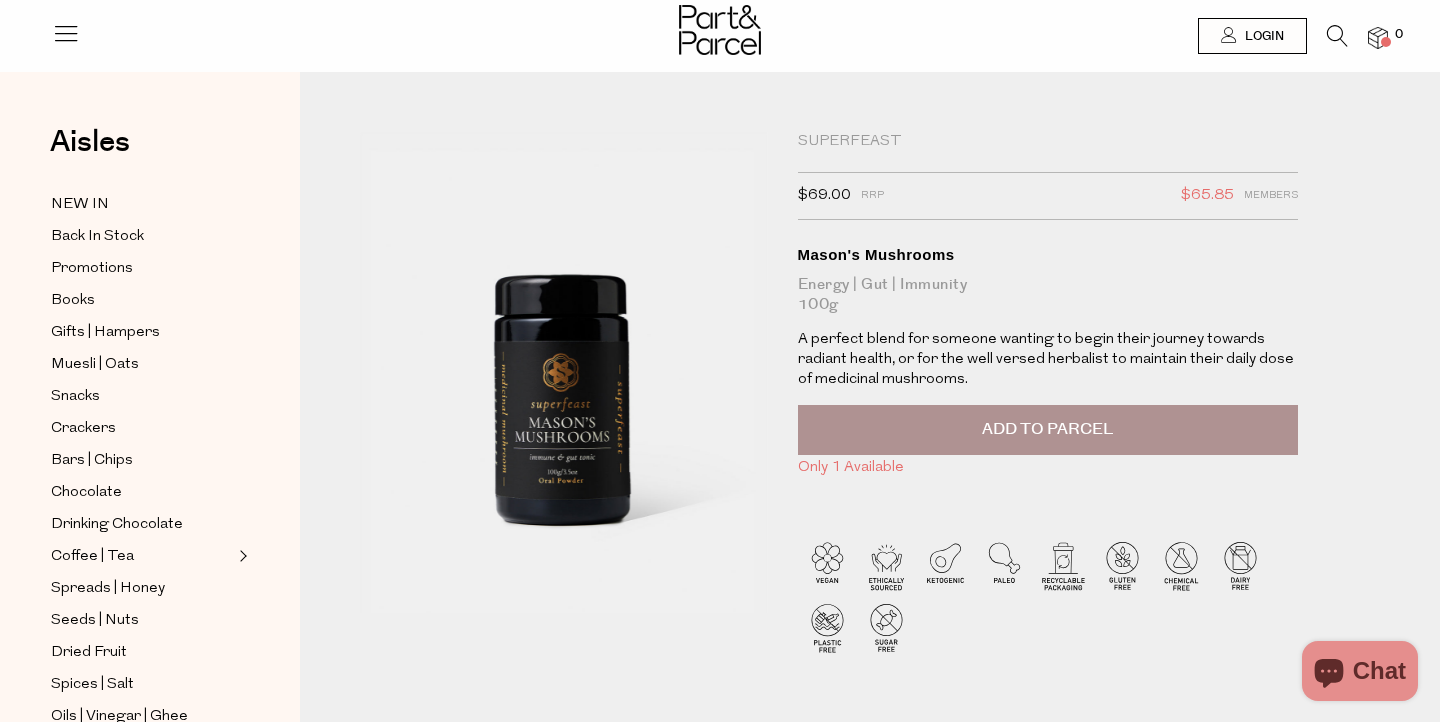 click at bounding box center (1337, 36) 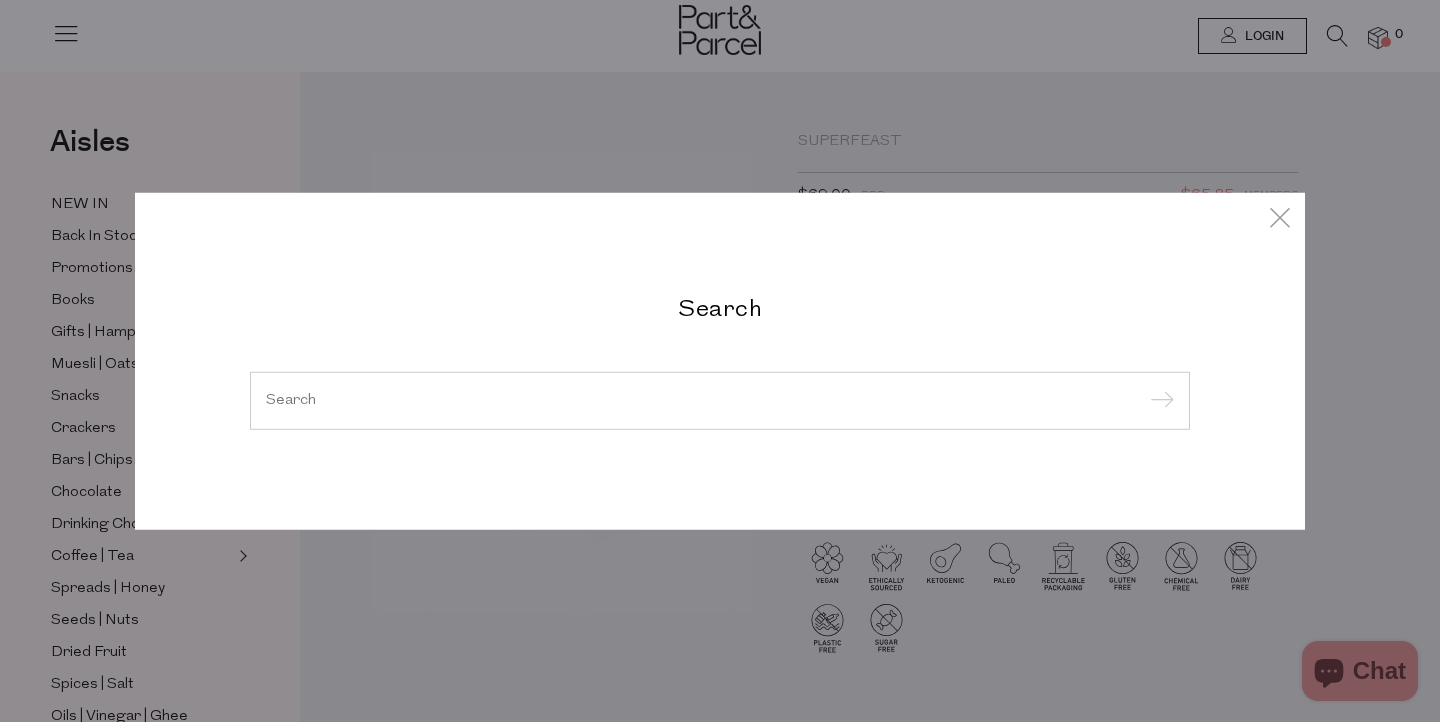 click at bounding box center (720, 400) 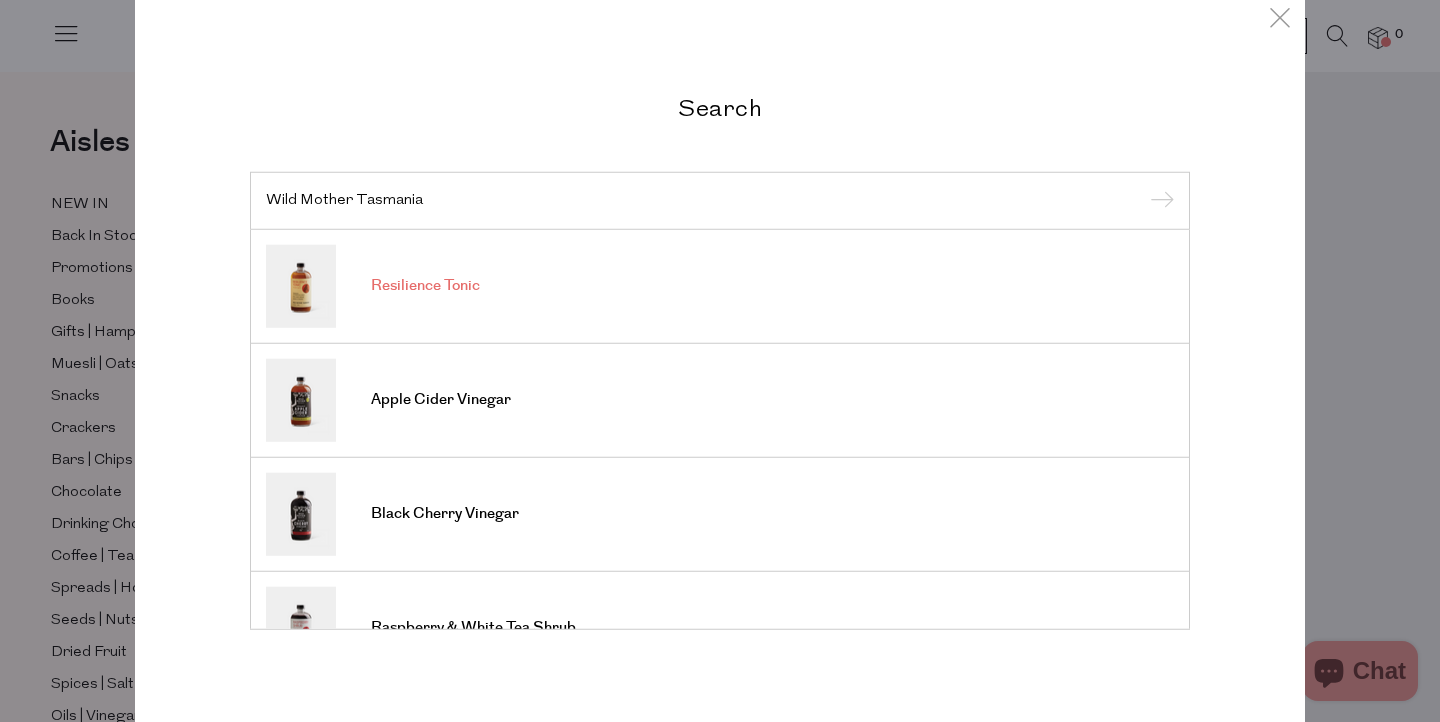 type on "Wild Mother Tasmania" 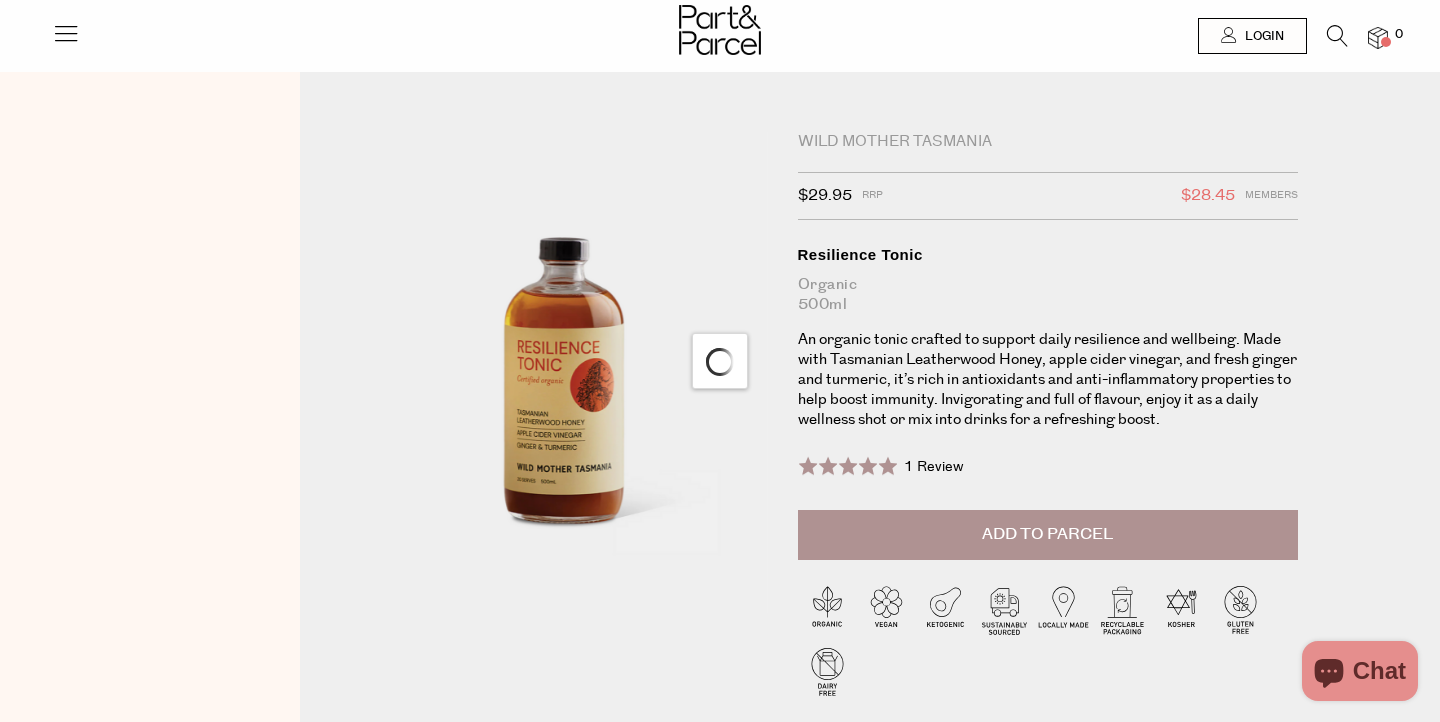 scroll, scrollTop: 0, scrollLeft: 0, axis: both 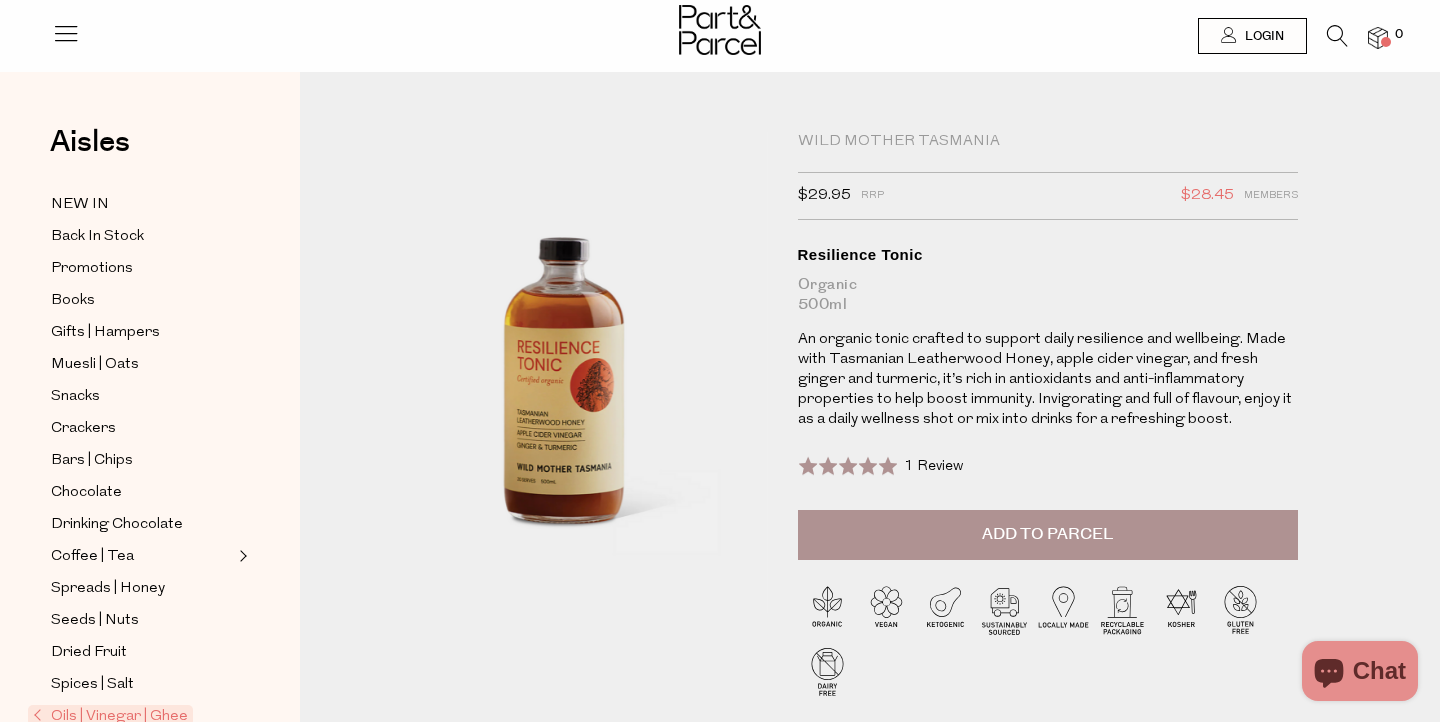 click at bounding box center [1327, 40] 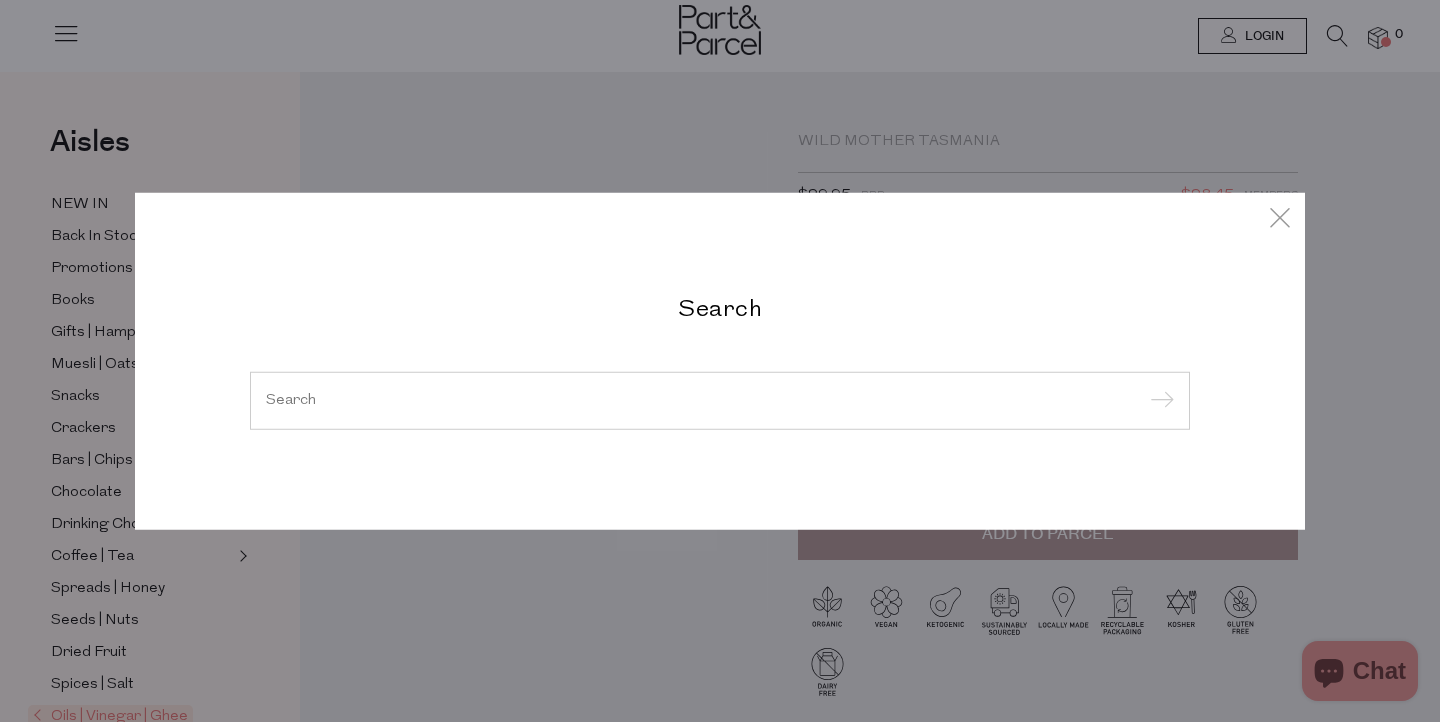 click at bounding box center (720, 400) 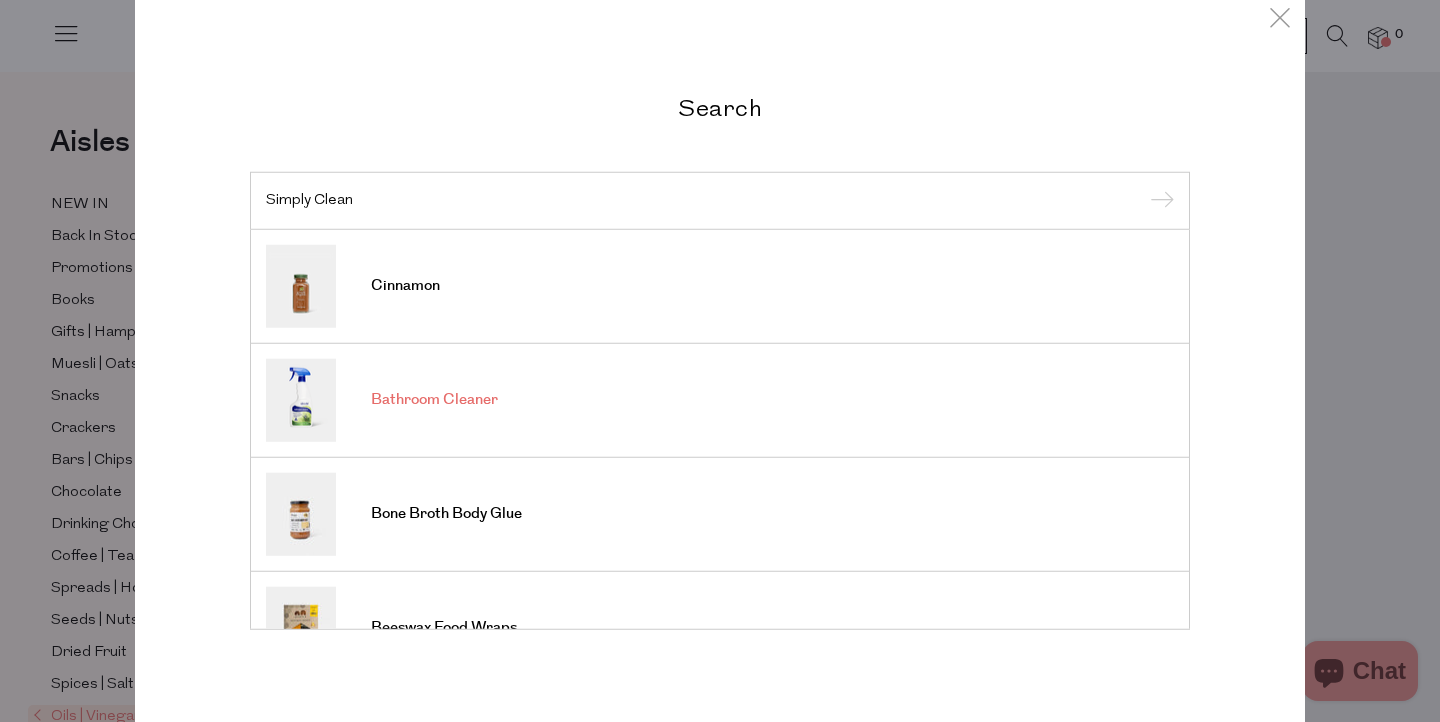 type on "Simply Clean" 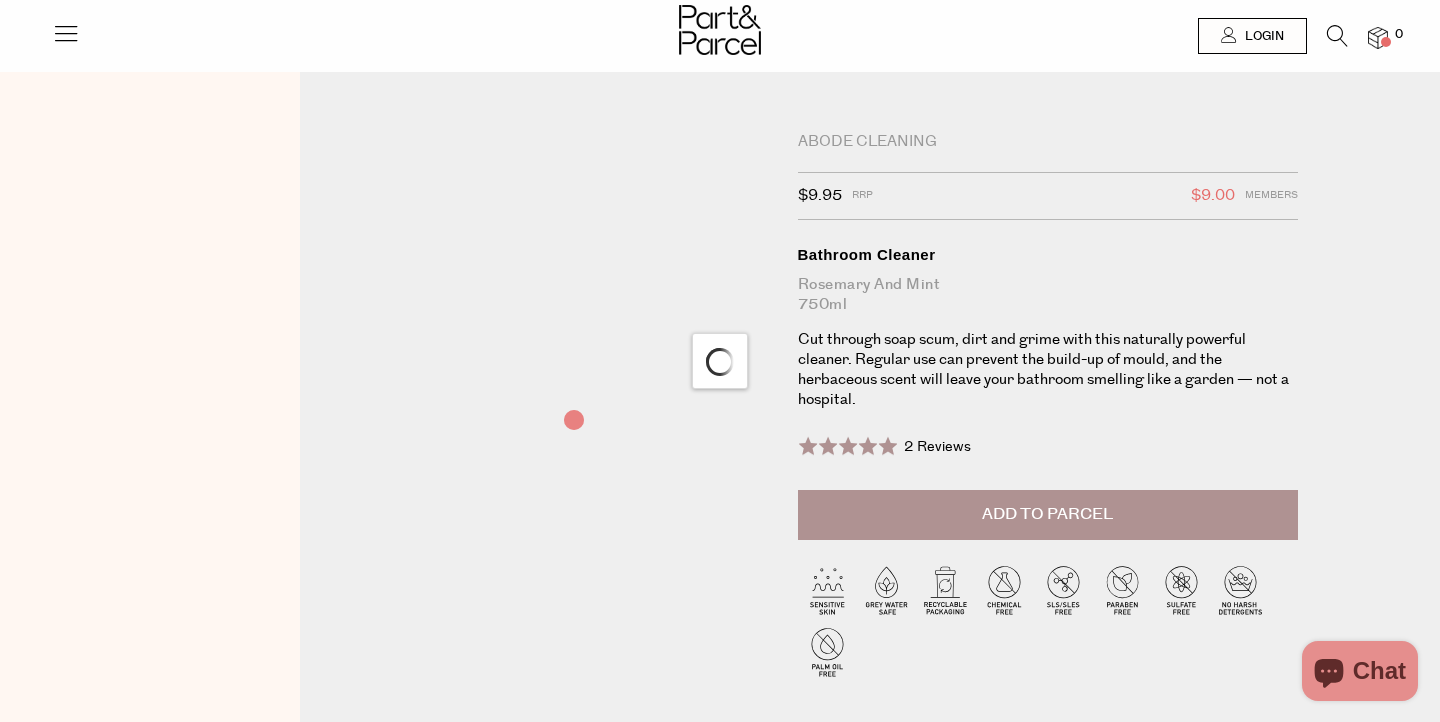 scroll, scrollTop: 0, scrollLeft: 0, axis: both 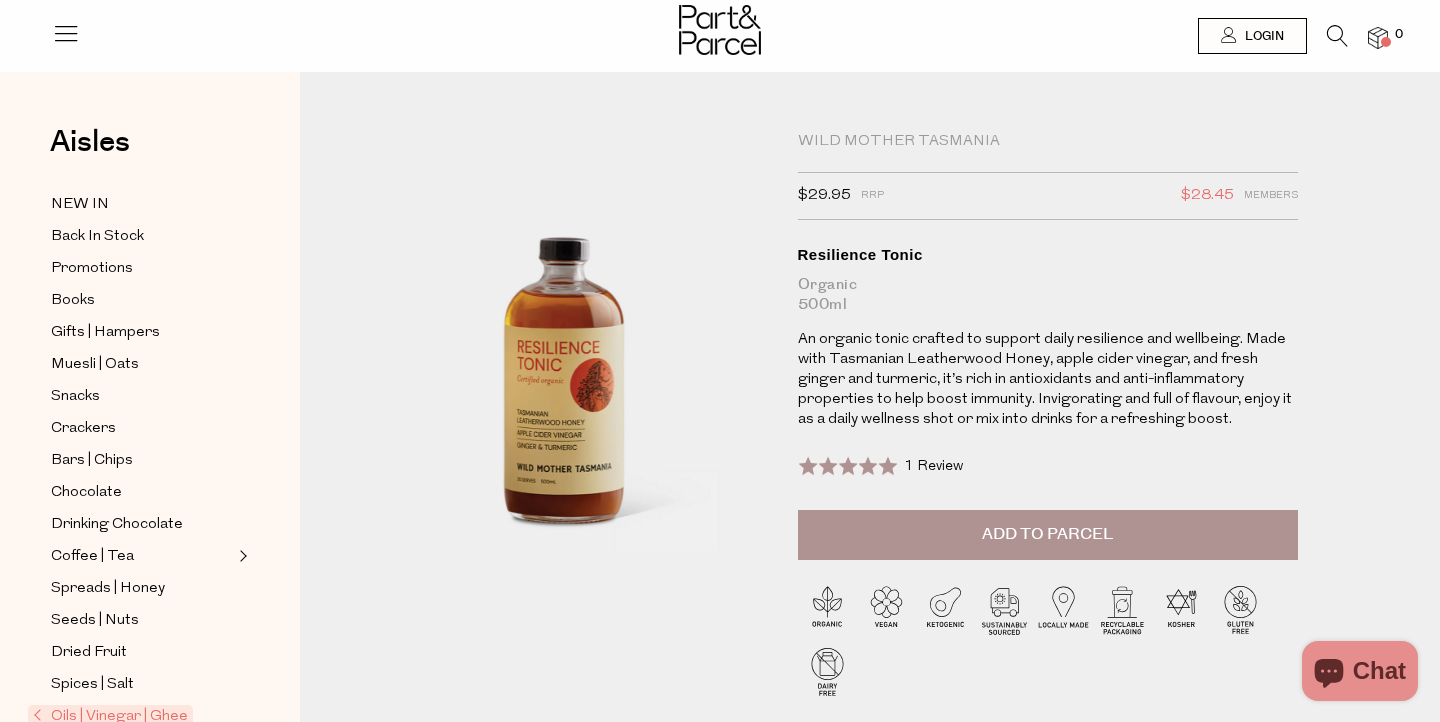 click at bounding box center (1327, 40) 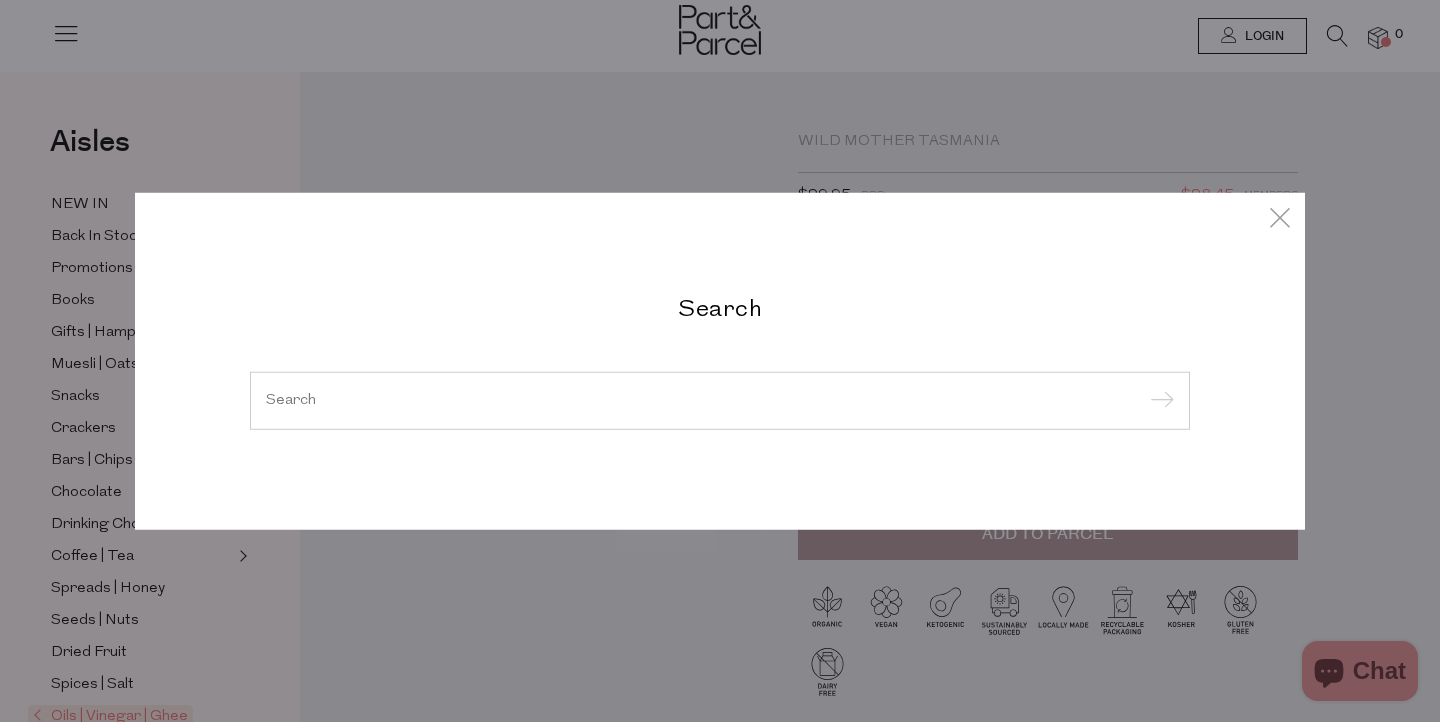 click at bounding box center (720, 400) 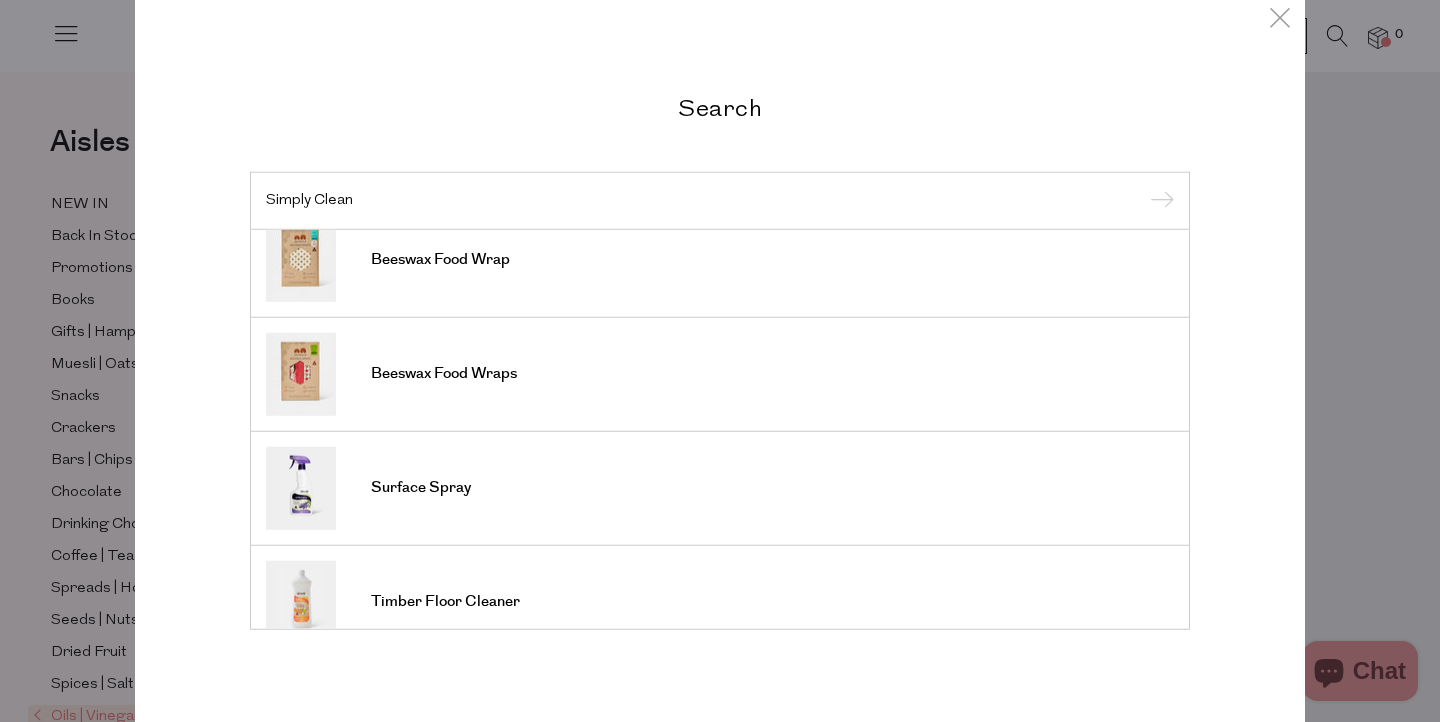 scroll, scrollTop: 495, scrollLeft: 0, axis: vertical 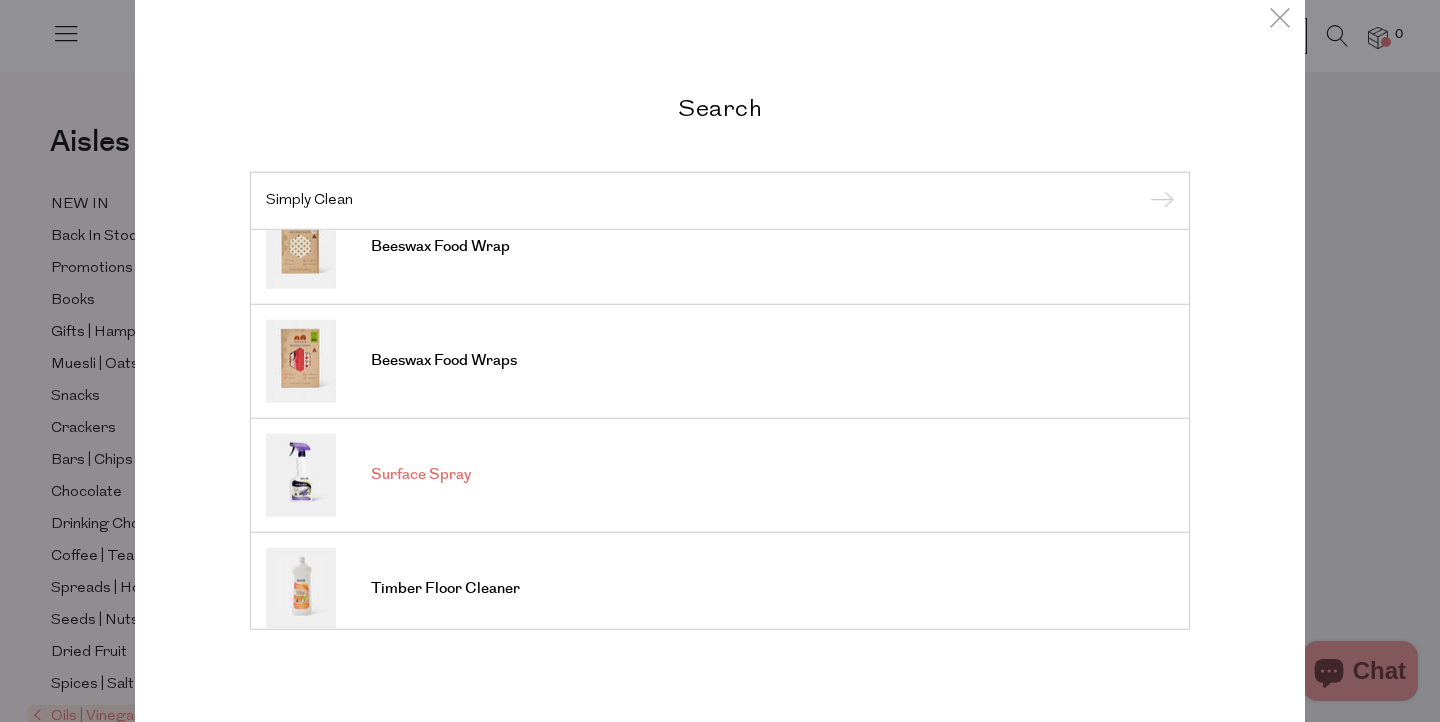 type on "Simply Clean" 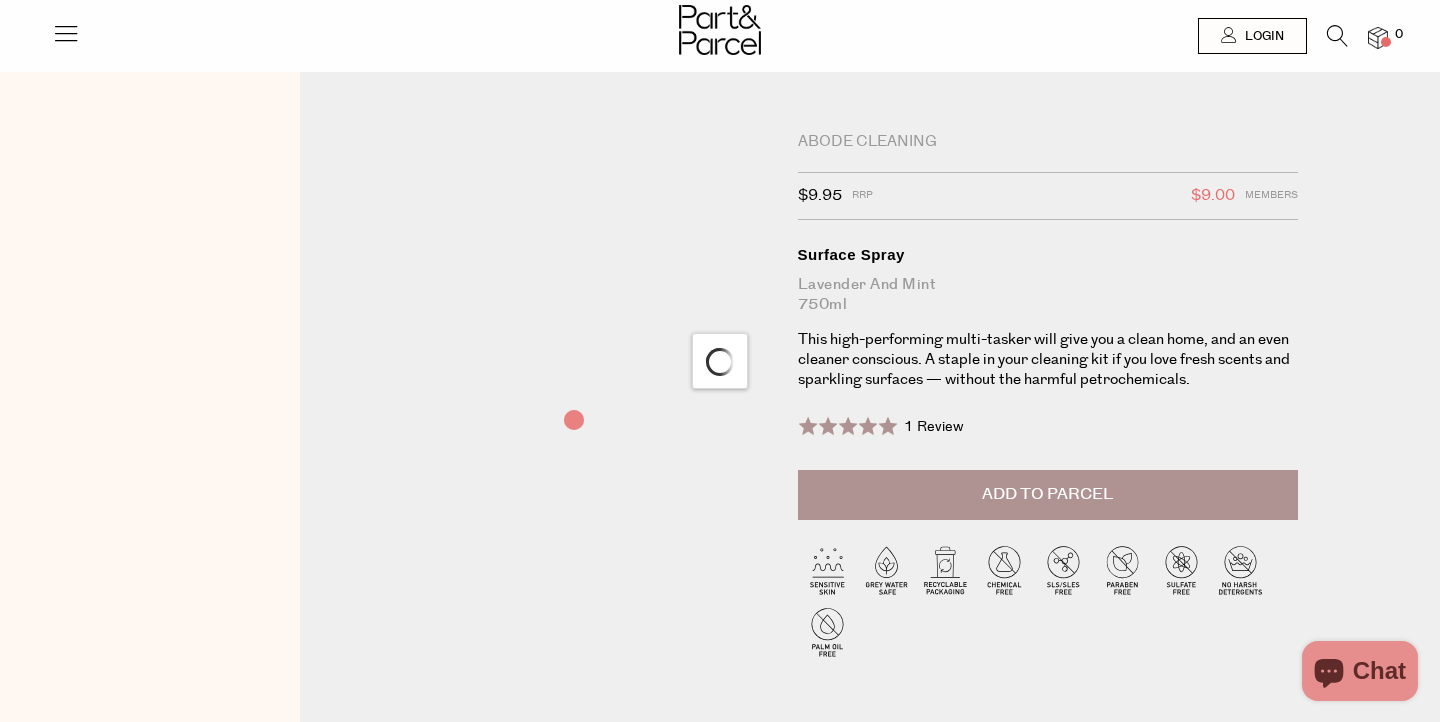 scroll, scrollTop: 0, scrollLeft: 0, axis: both 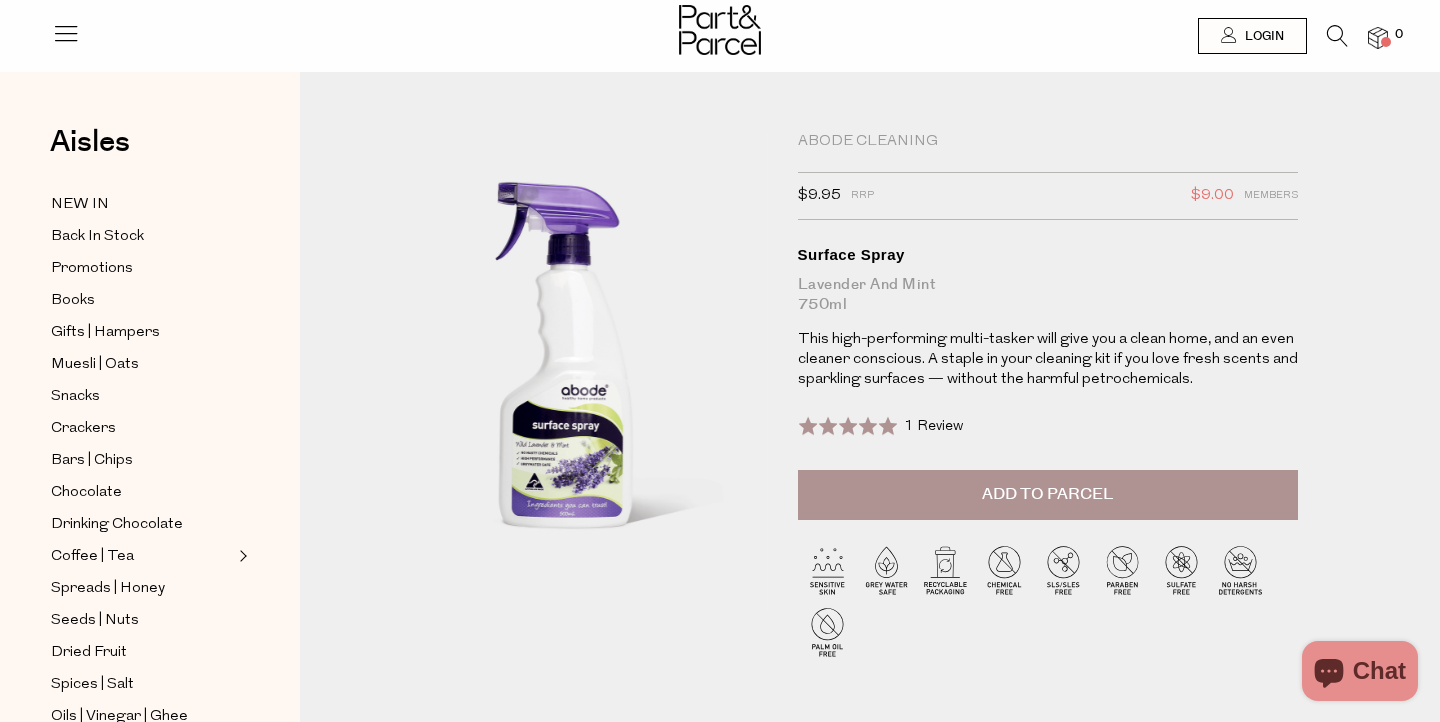 click at bounding box center [1327, 40] 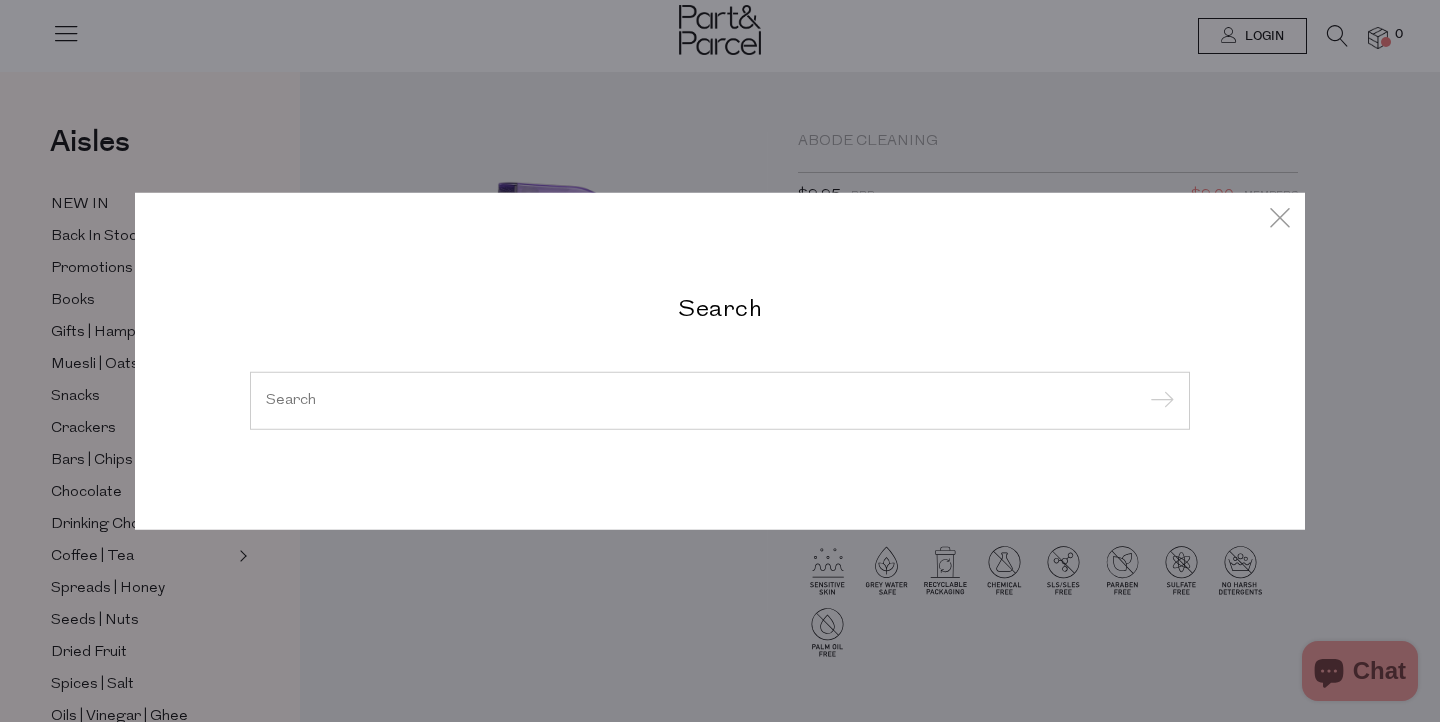 click at bounding box center (720, 401) 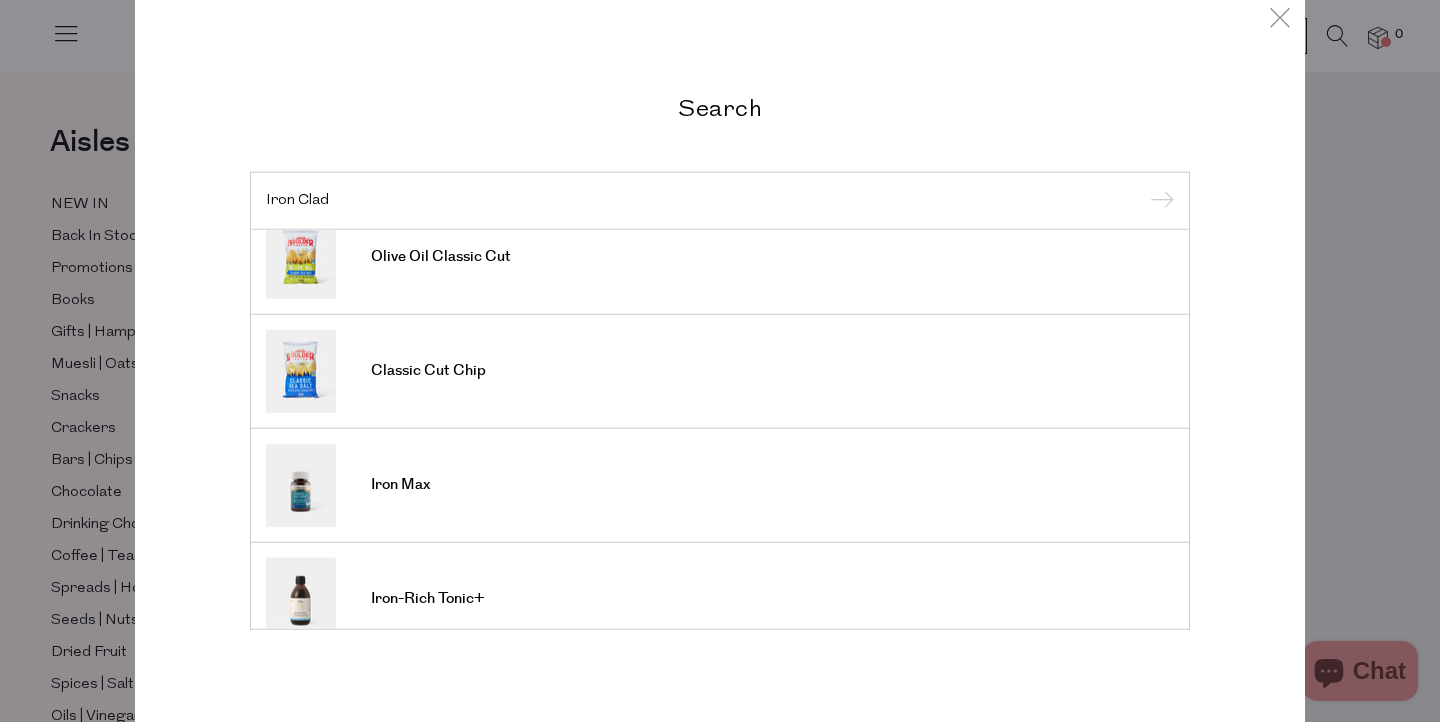 scroll, scrollTop: 0, scrollLeft: 0, axis: both 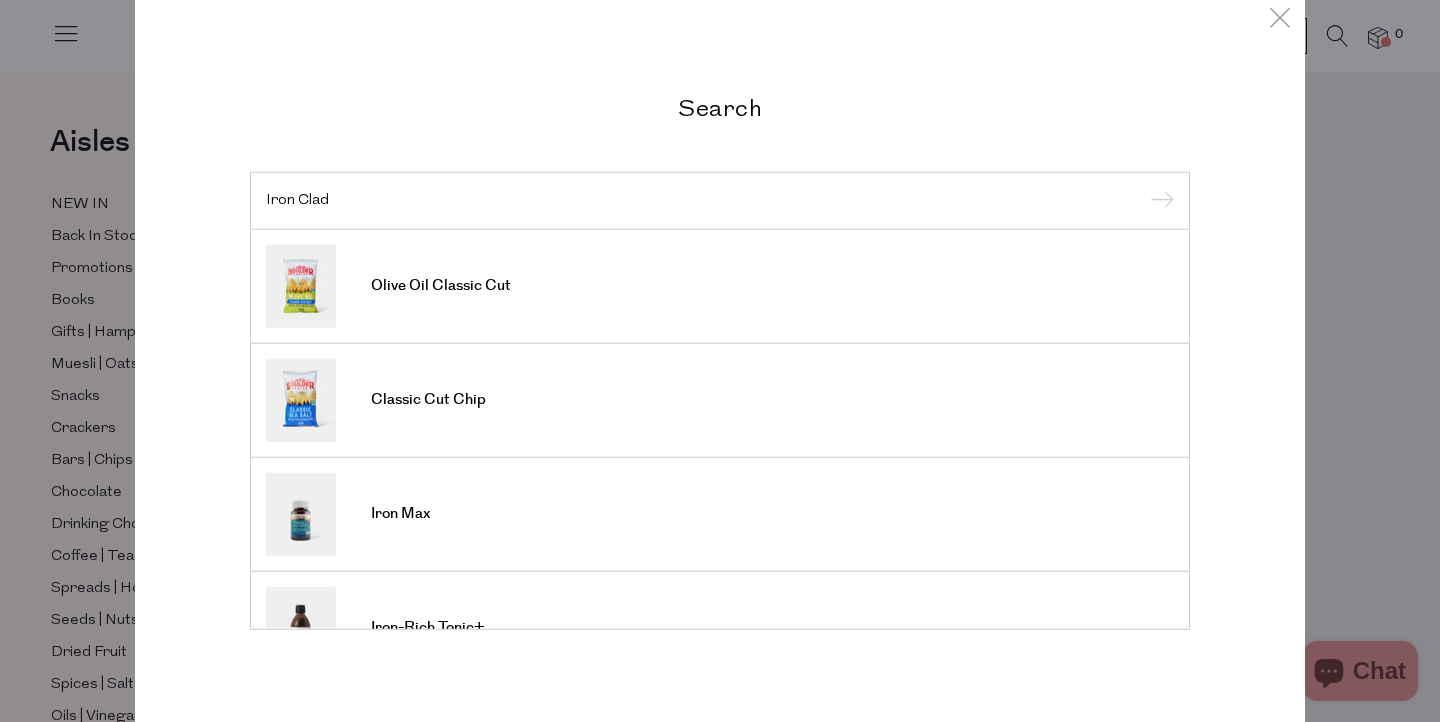 click on "Iron Clad" at bounding box center [720, 200] 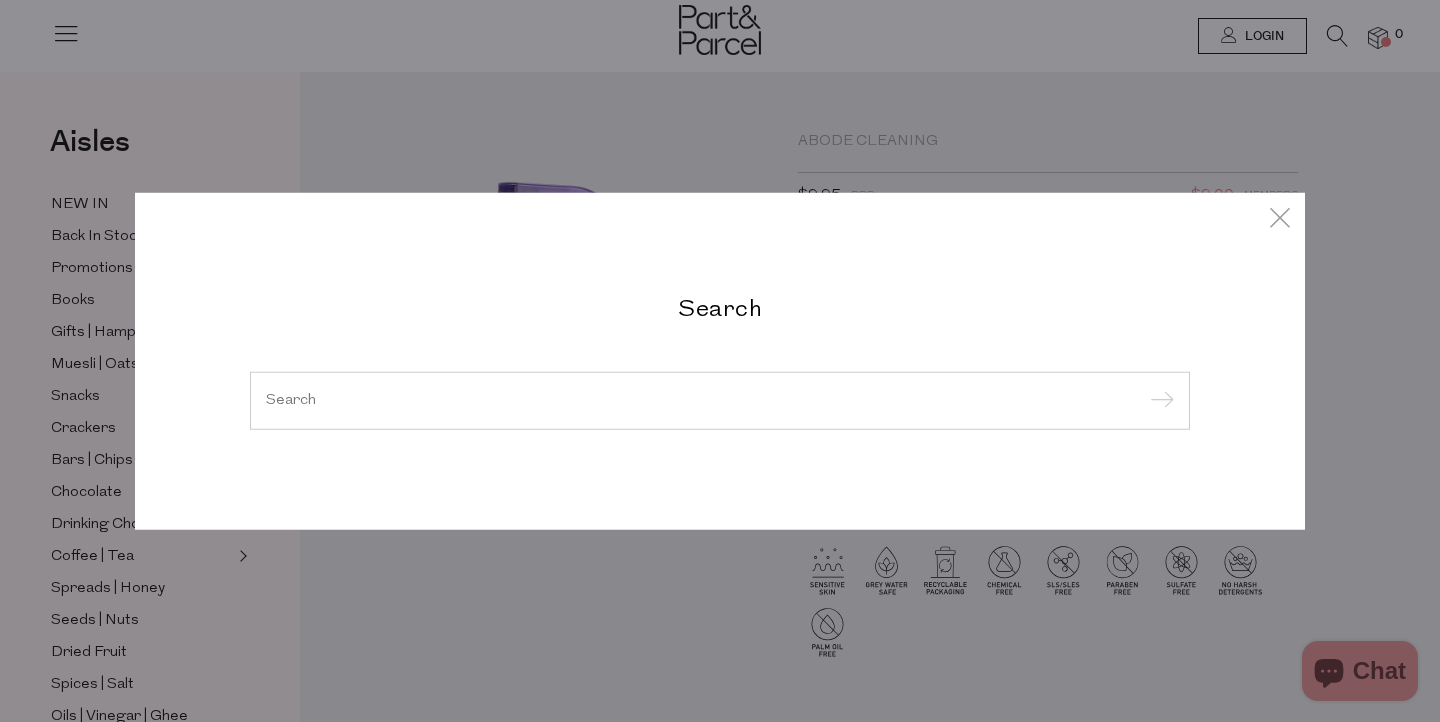 click at bounding box center [720, 400] 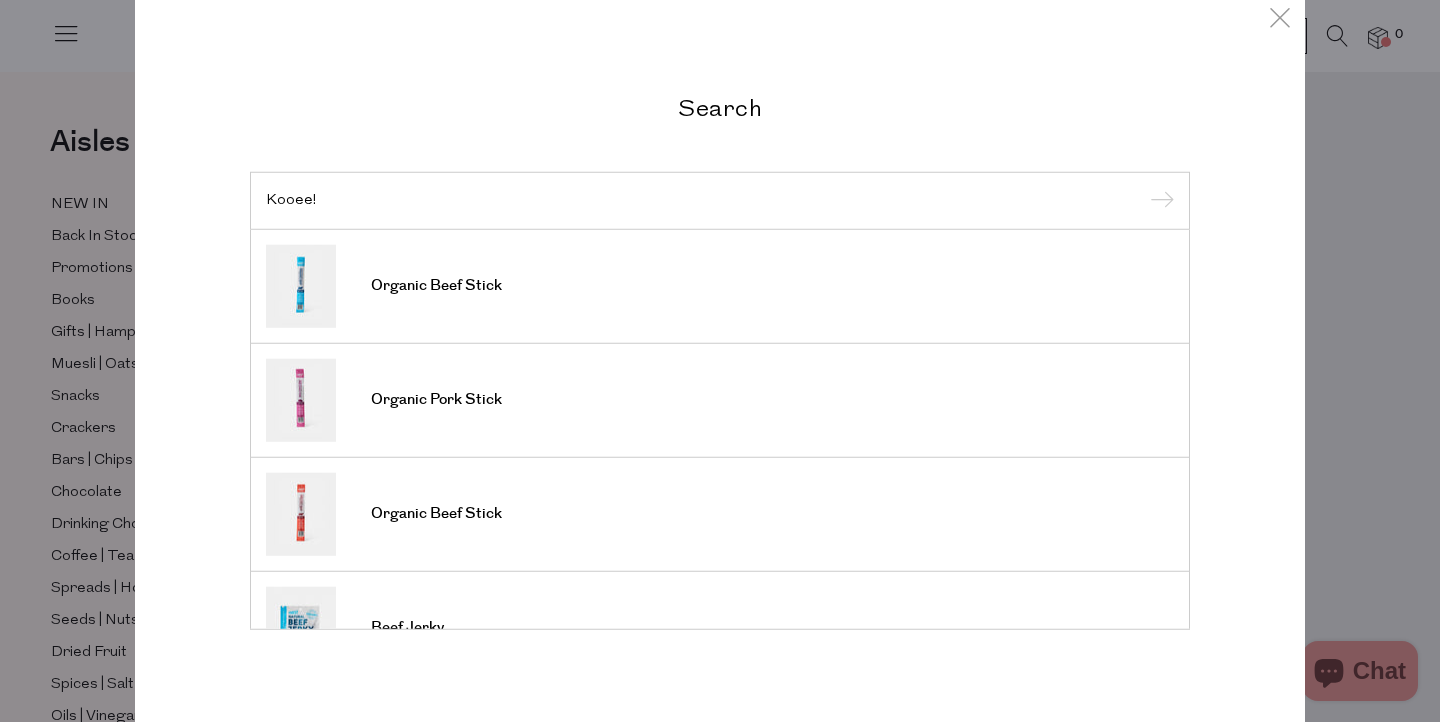 type on "Kooee!" 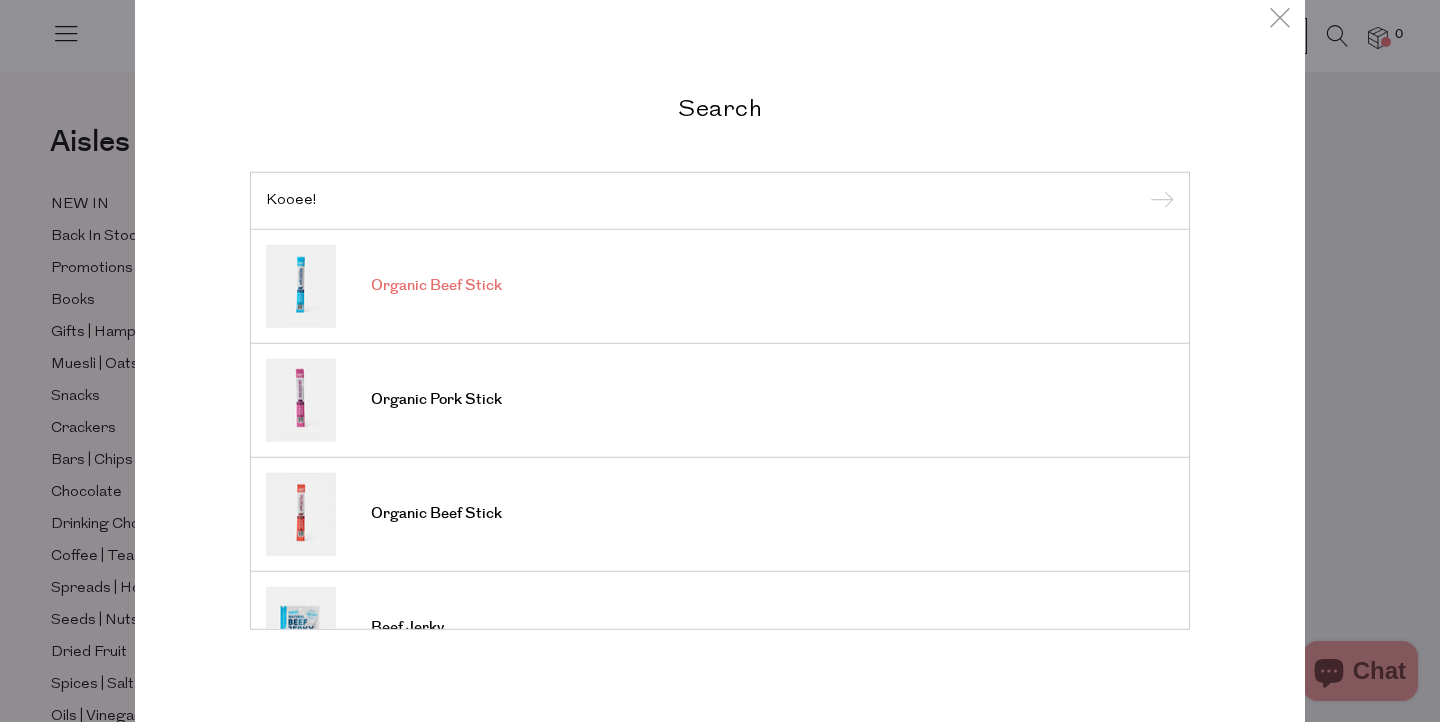 click on "Organic Beef Stick" at bounding box center [436, 286] 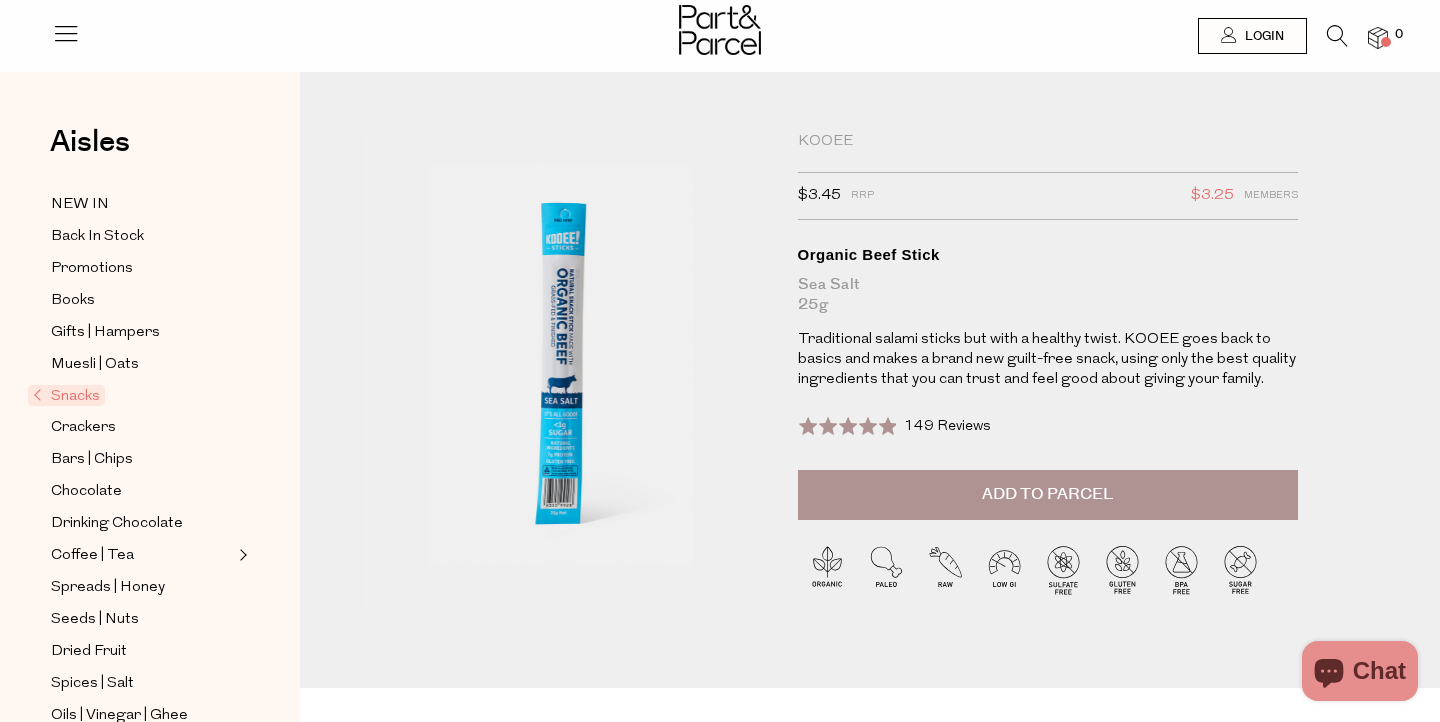 scroll, scrollTop: 0, scrollLeft: 0, axis: both 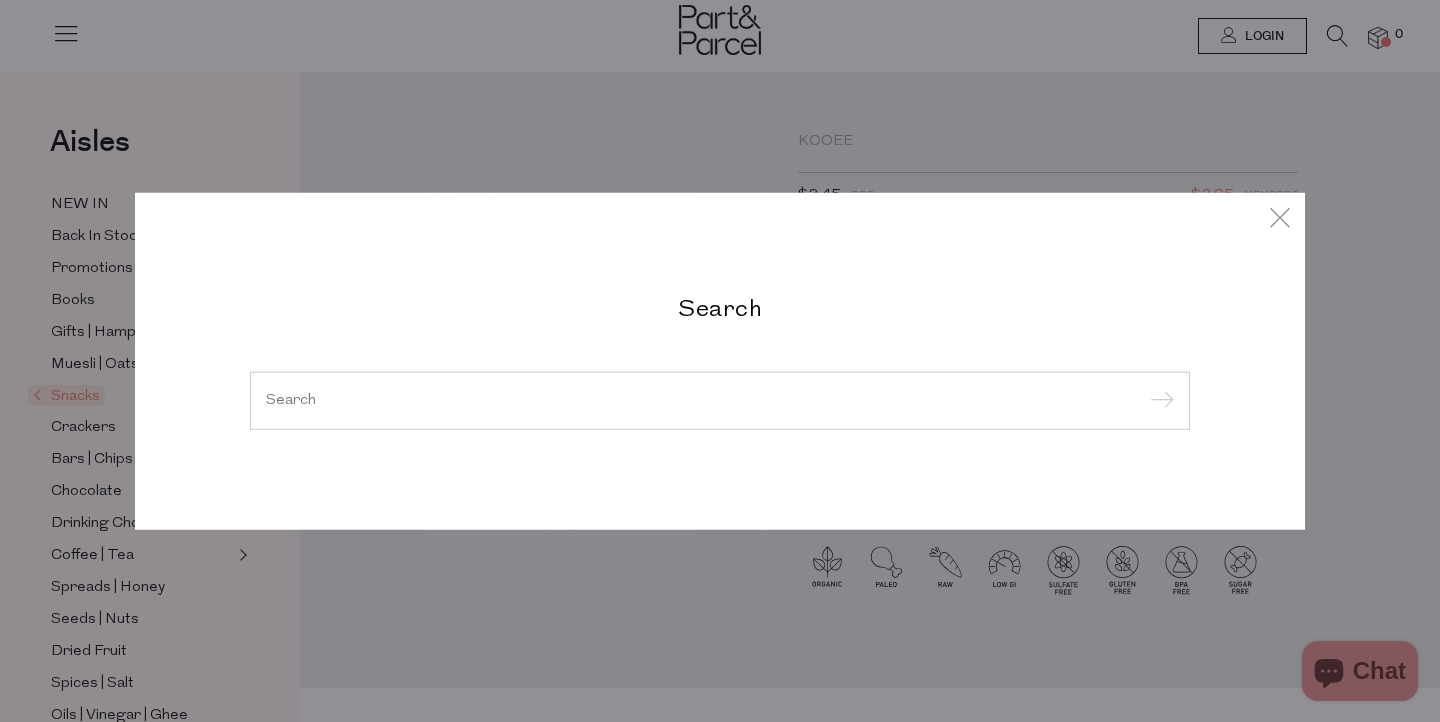 click at bounding box center (720, 400) 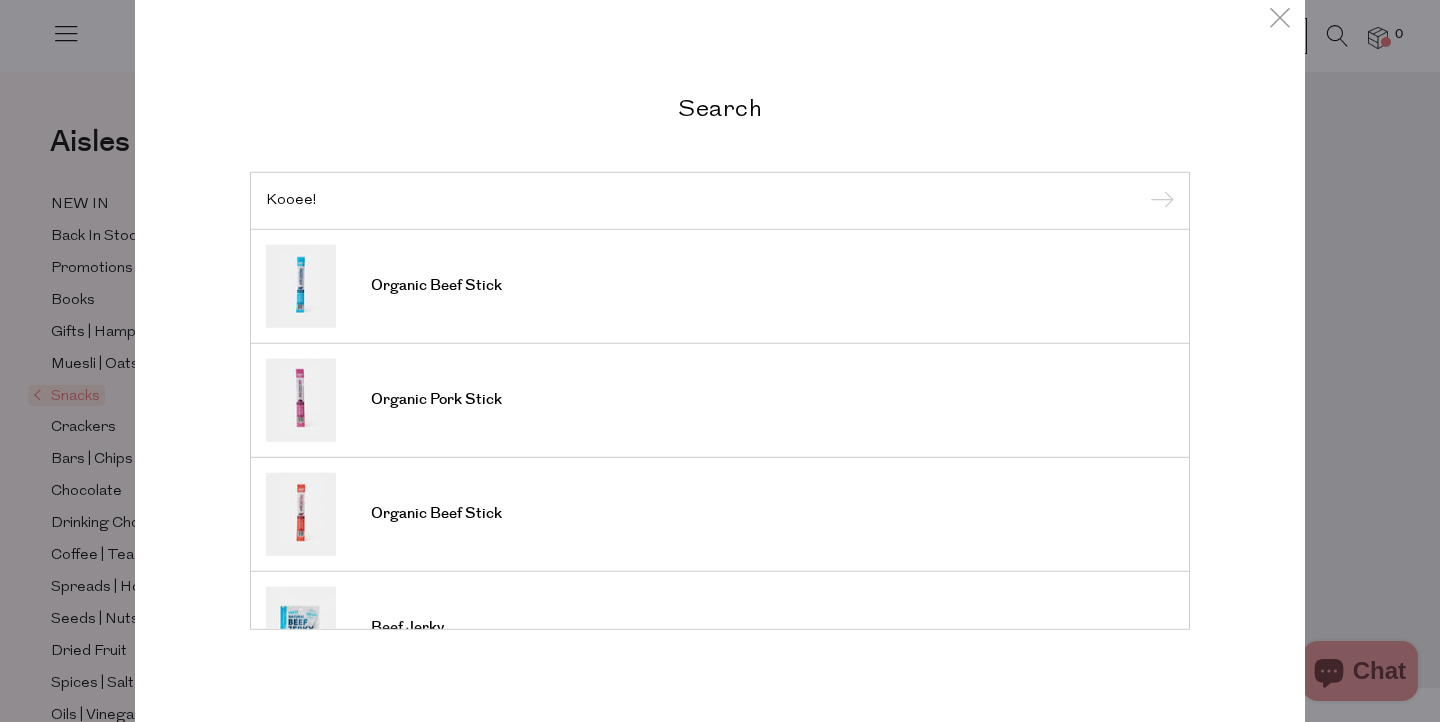 scroll, scrollTop: 163, scrollLeft: 0, axis: vertical 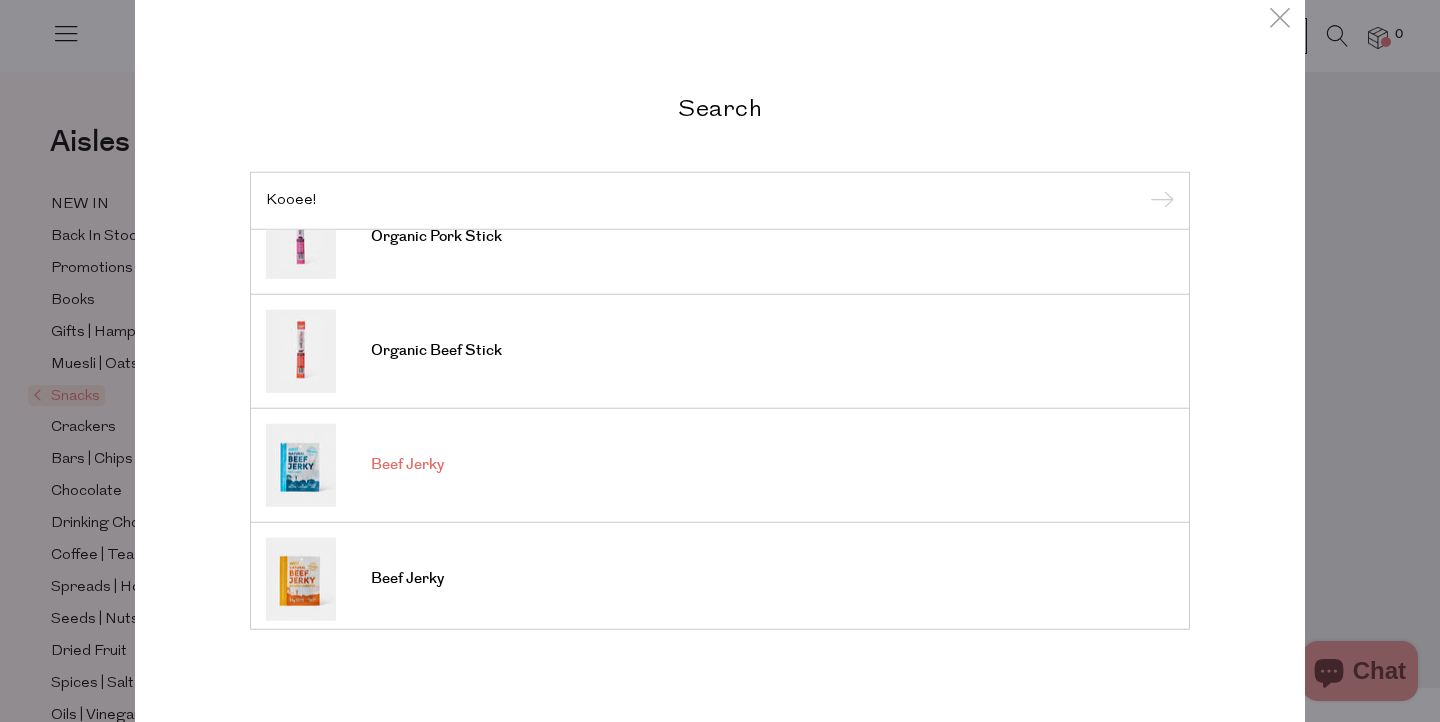 type on "Kooee!" 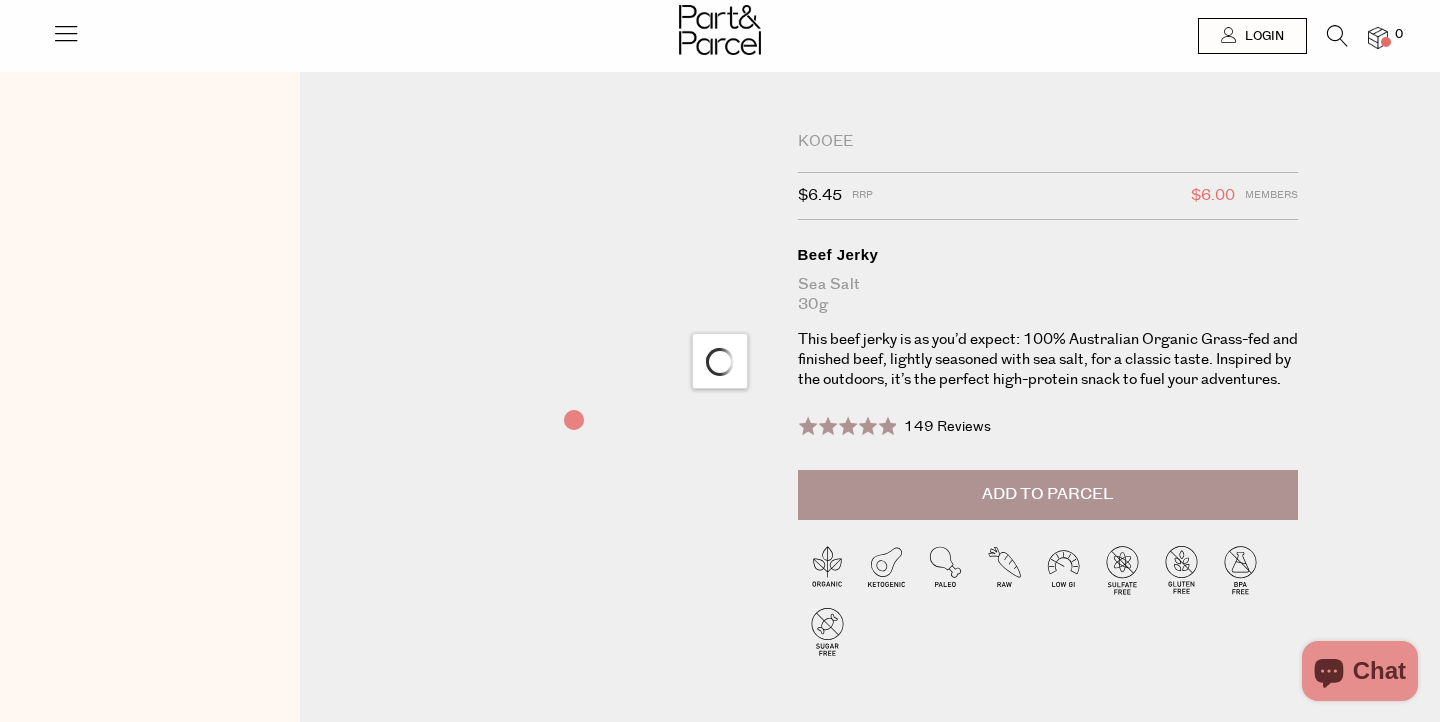 scroll, scrollTop: 0, scrollLeft: 0, axis: both 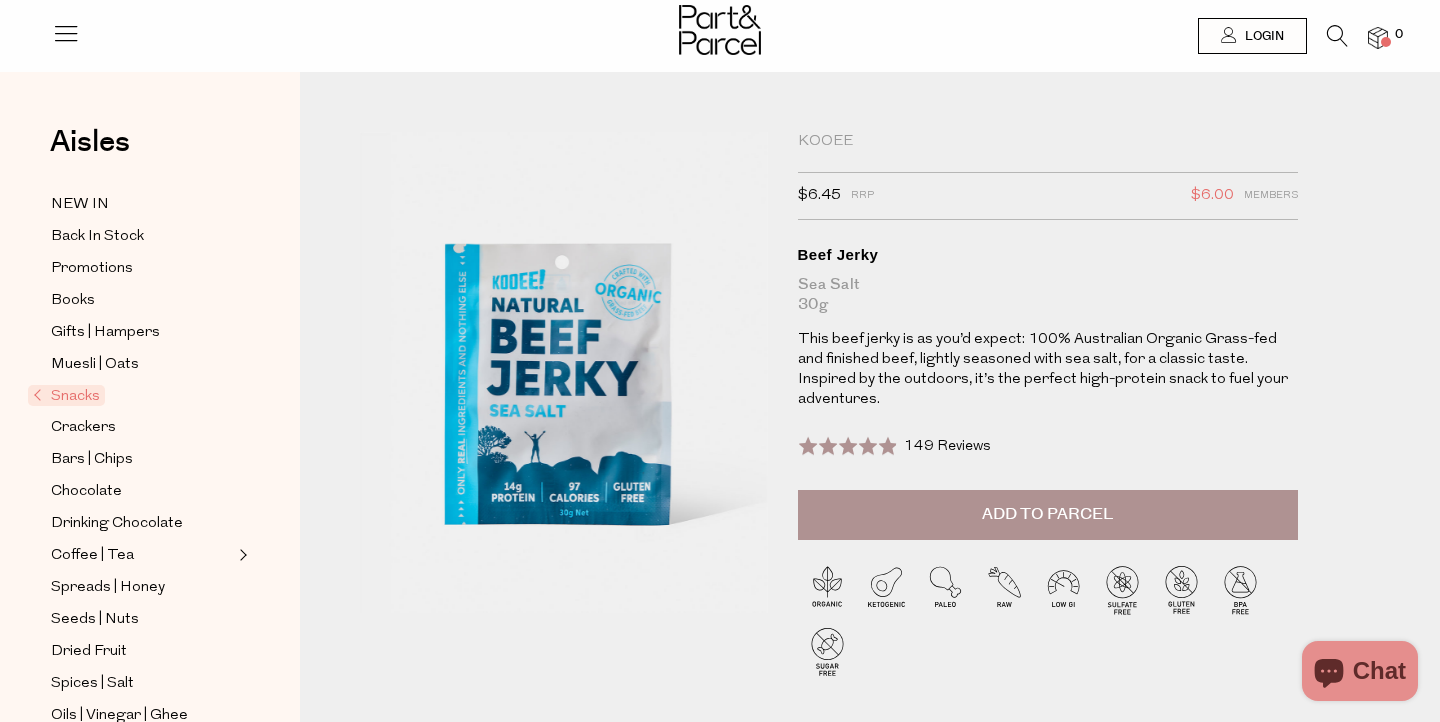 drag, startPoint x: 1305, startPoint y: 145, endPoint x: 1315, endPoint y: 81, distance: 64.77654 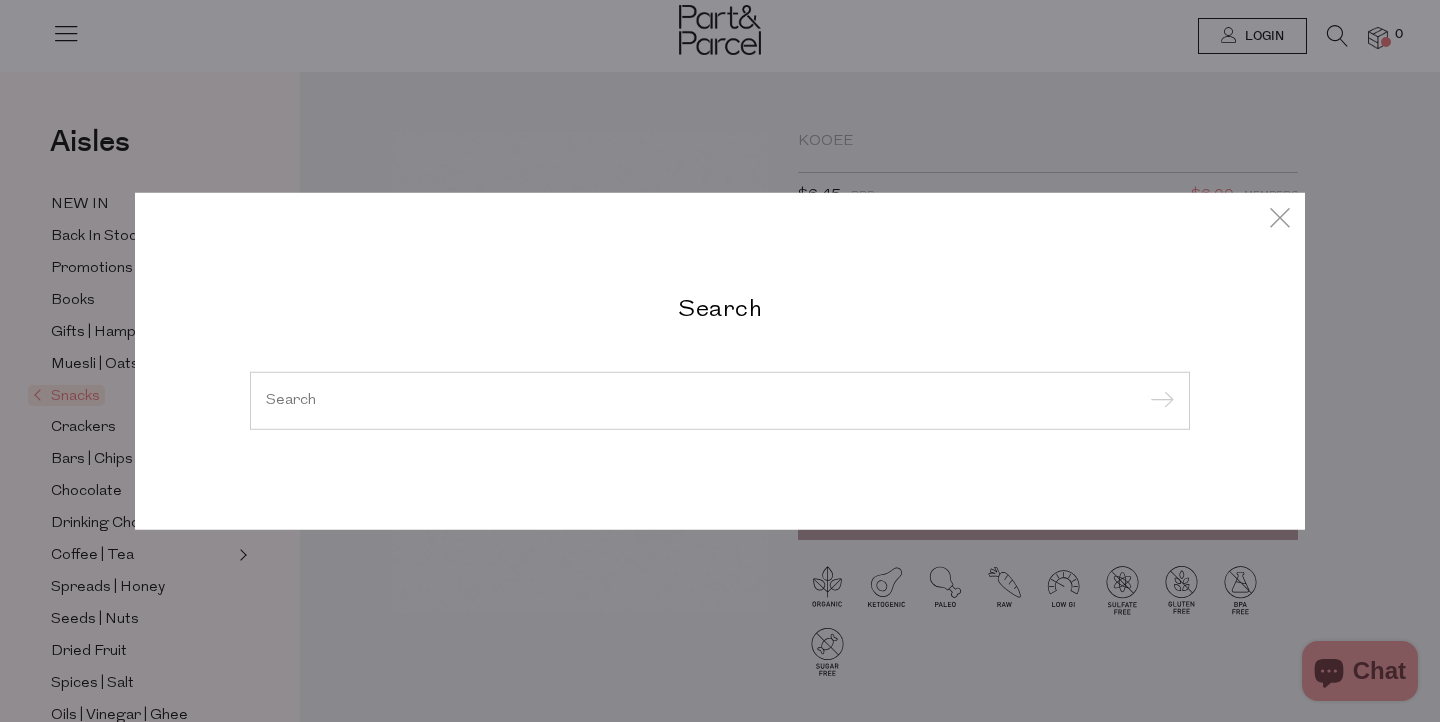 click at bounding box center (720, 401) 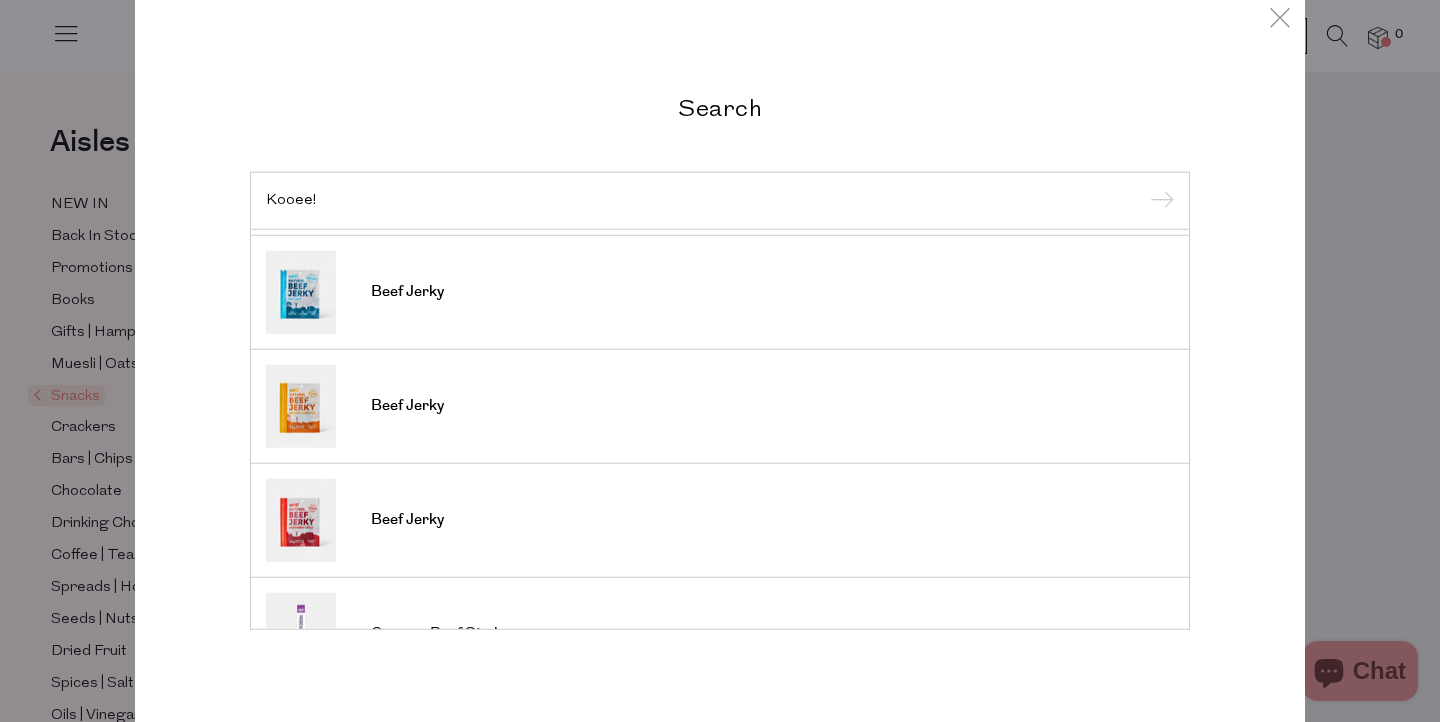 scroll, scrollTop: 398, scrollLeft: 0, axis: vertical 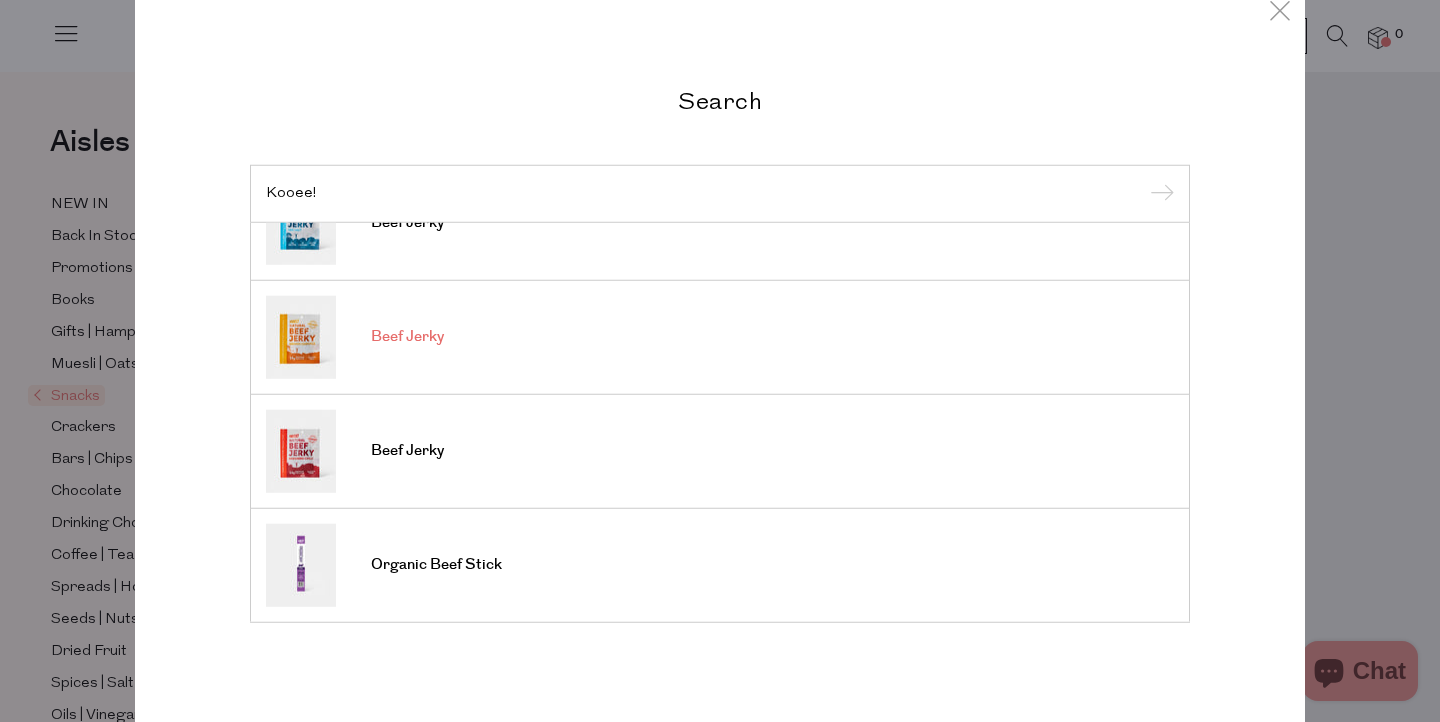 type on "Kooee!" 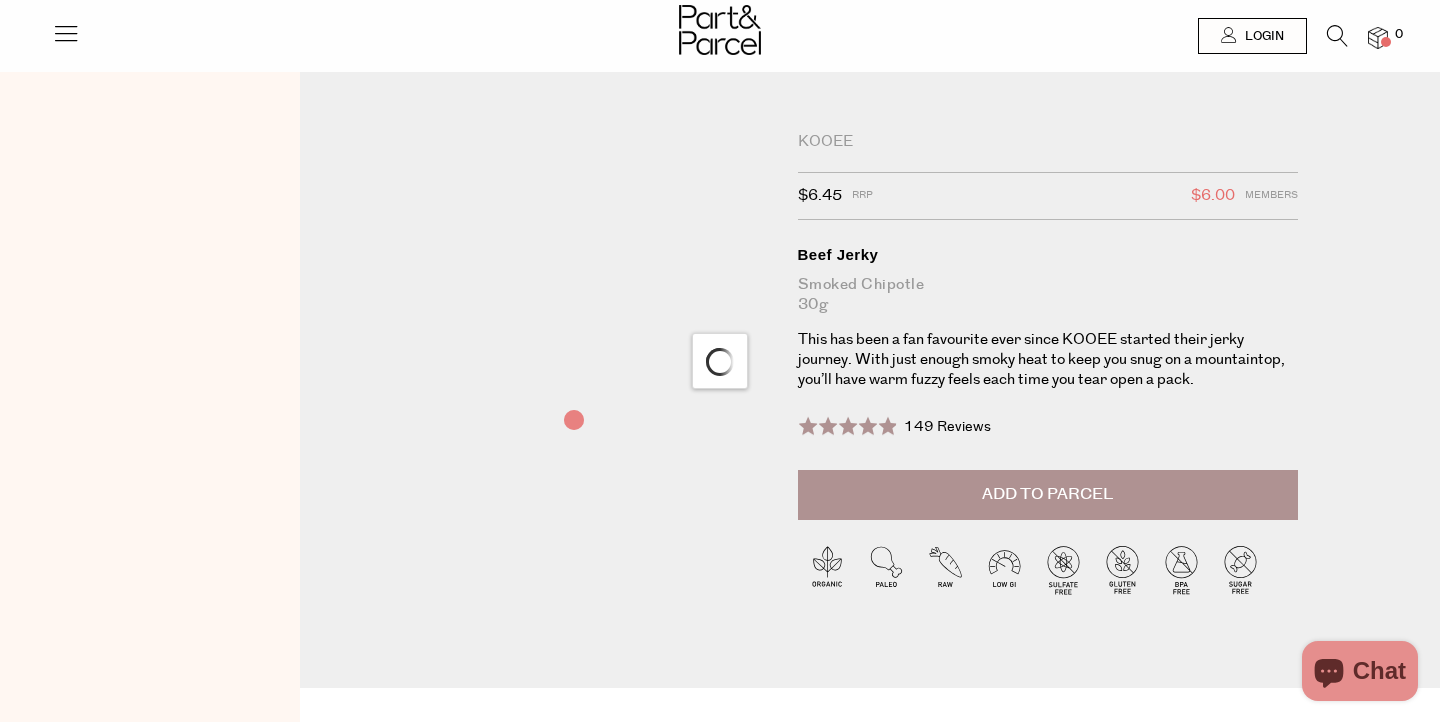 scroll, scrollTop: 0, scrollLeft: 0, axis: both 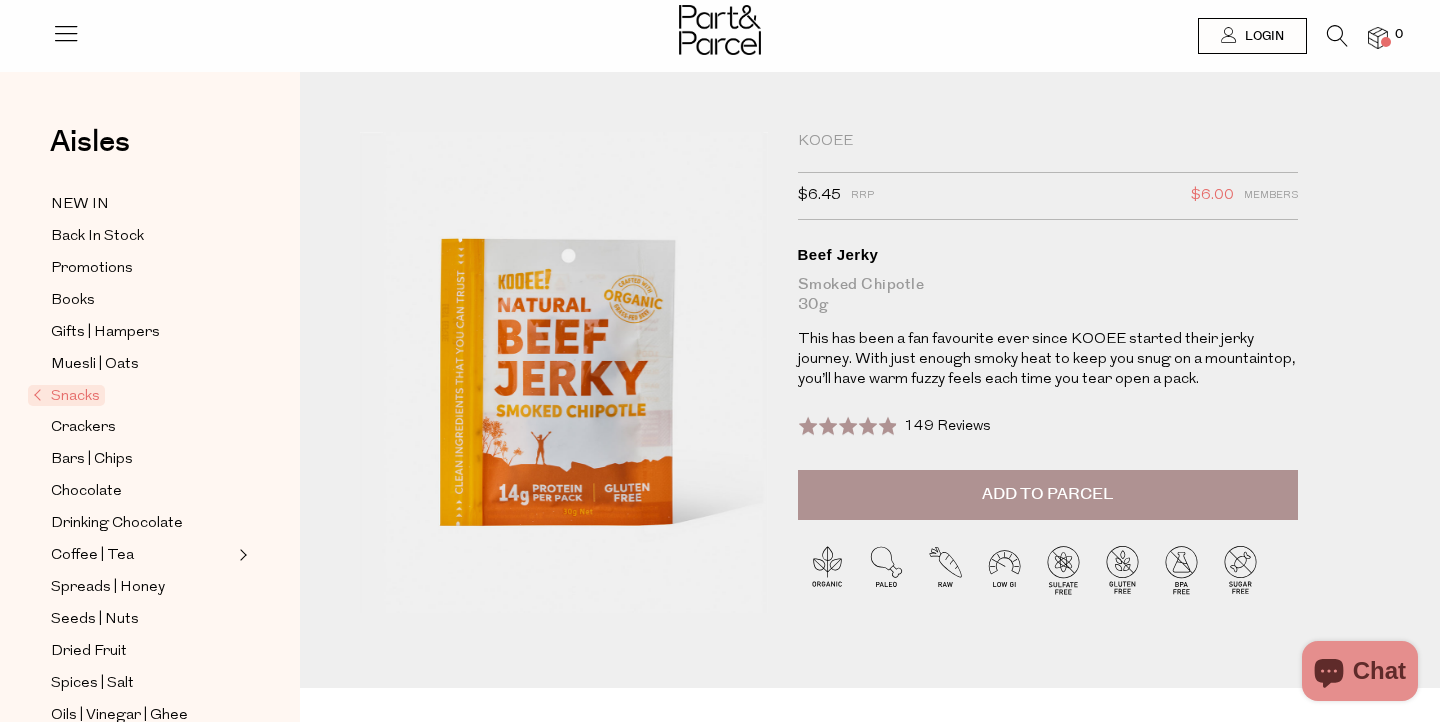 click at bounding box center [1337, 36] 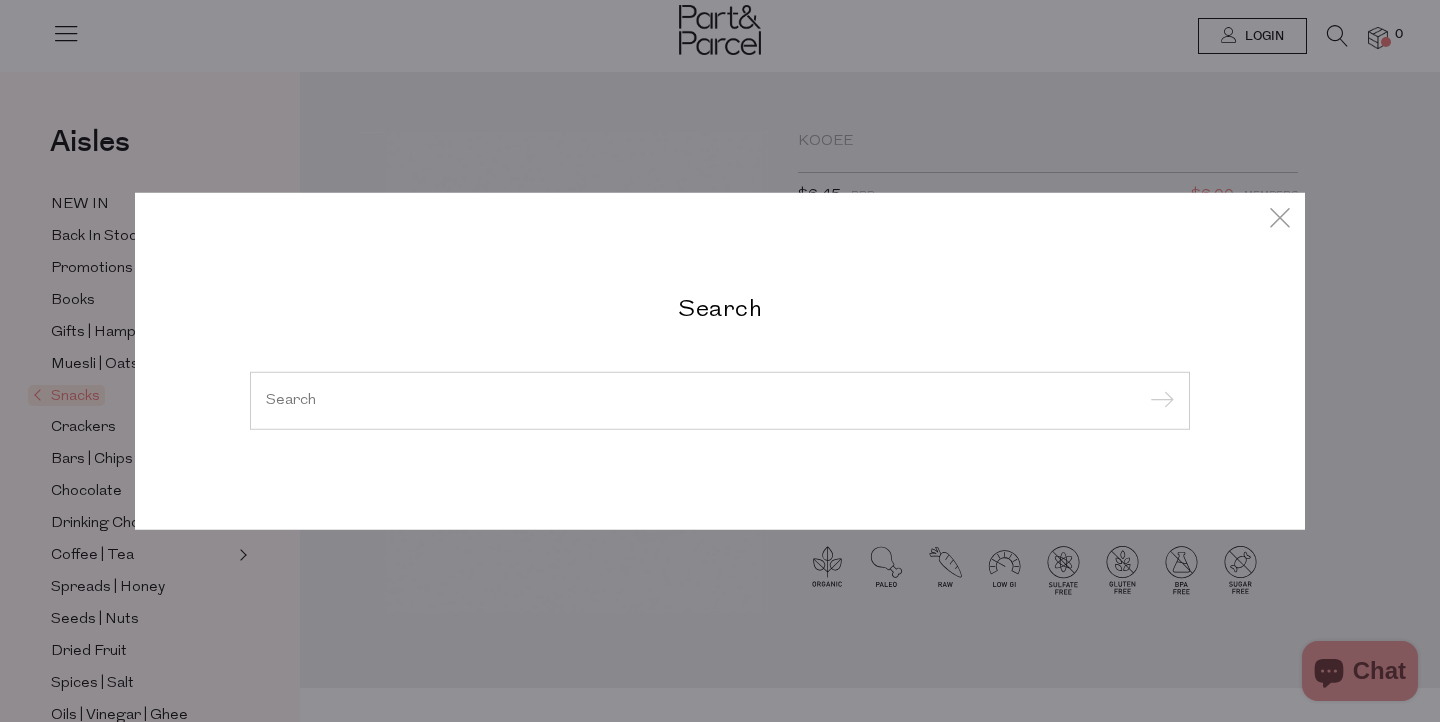 click at bounding box center [720, 400] 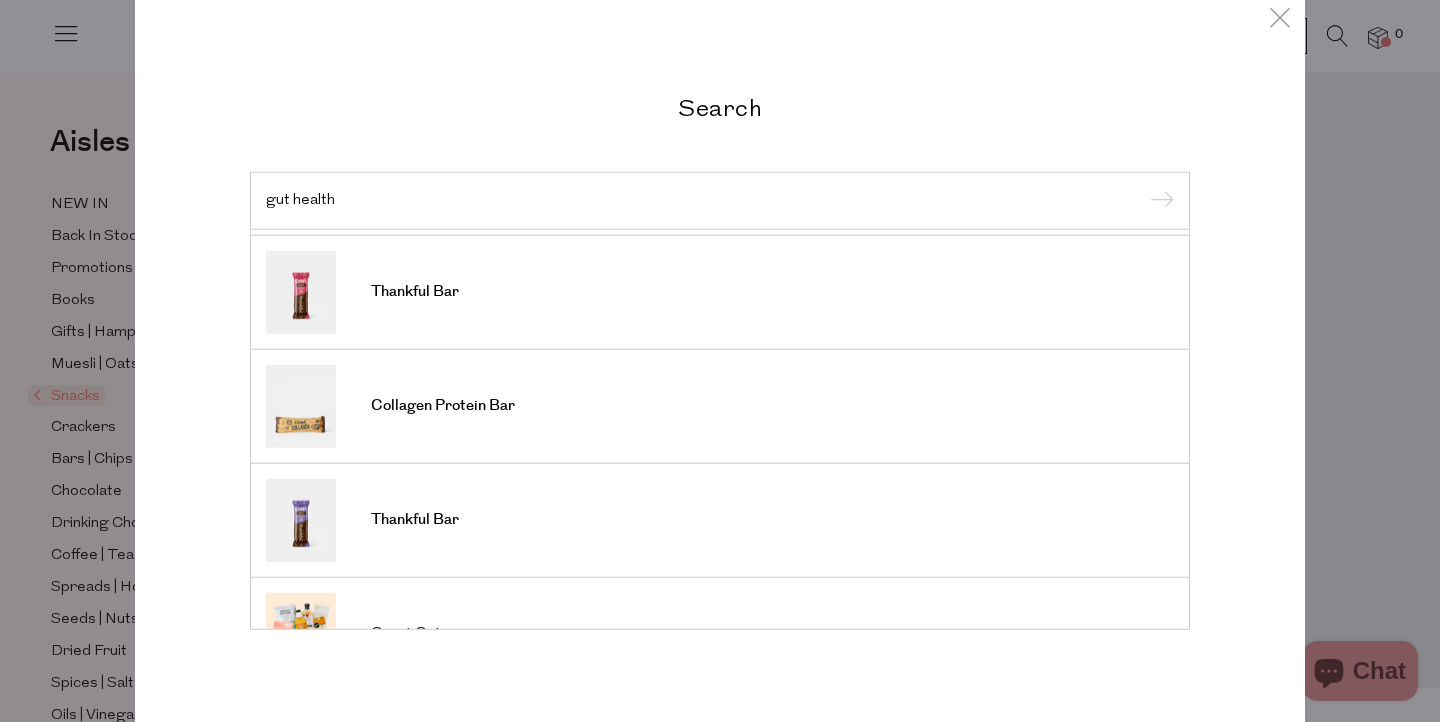 scroll, scrollTop: 669, scrollLeft: 0, axis: vertical 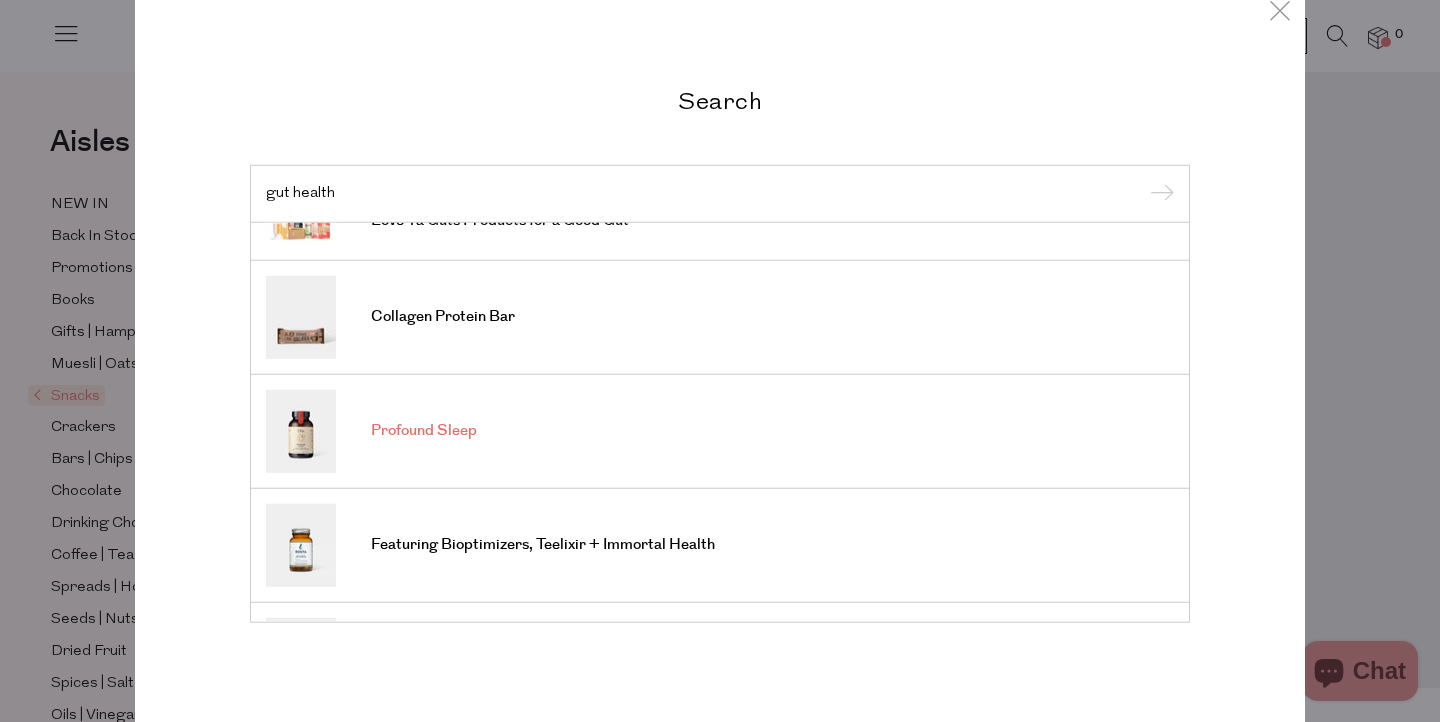 type on "gut health" 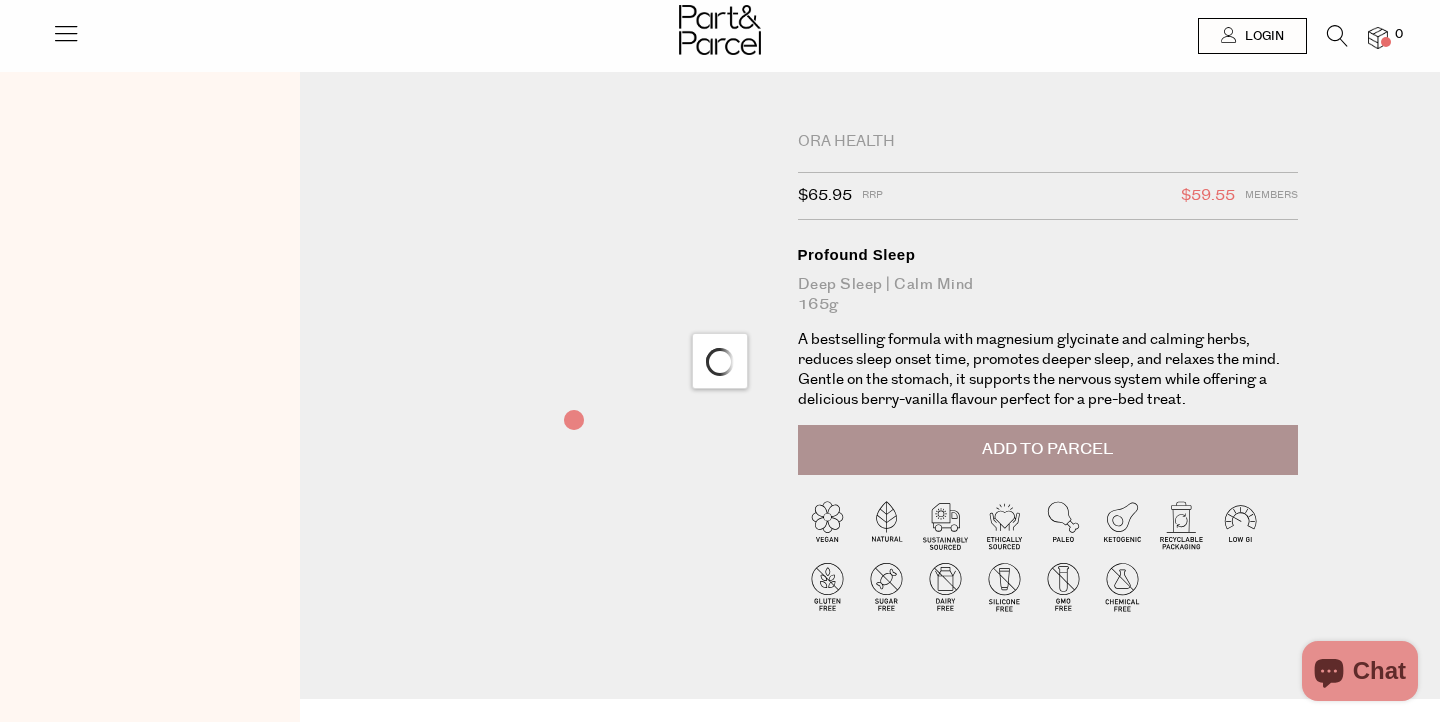 scroll, scrollTop: 0, scrollLeft: 0, axis: both 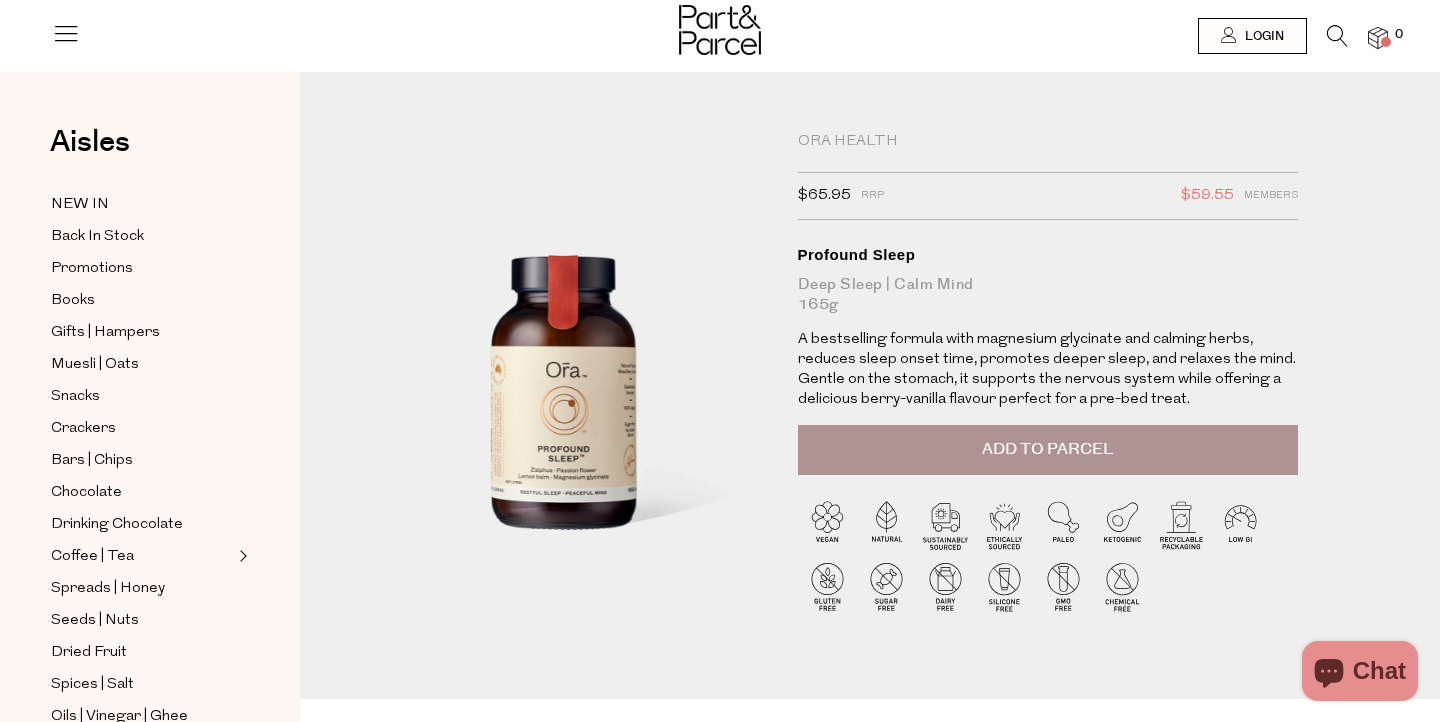 click at bounding box center (1337, 36) 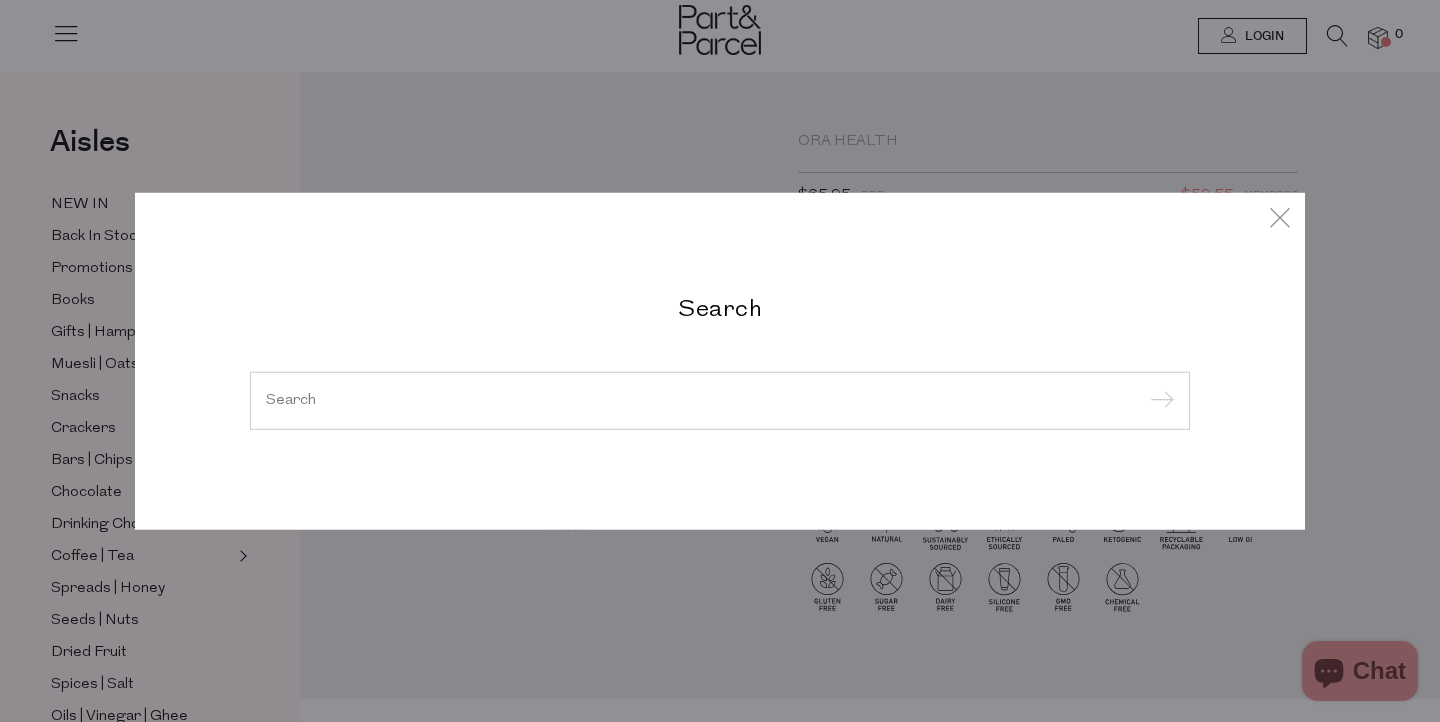 click at bounding box center [720, 401] 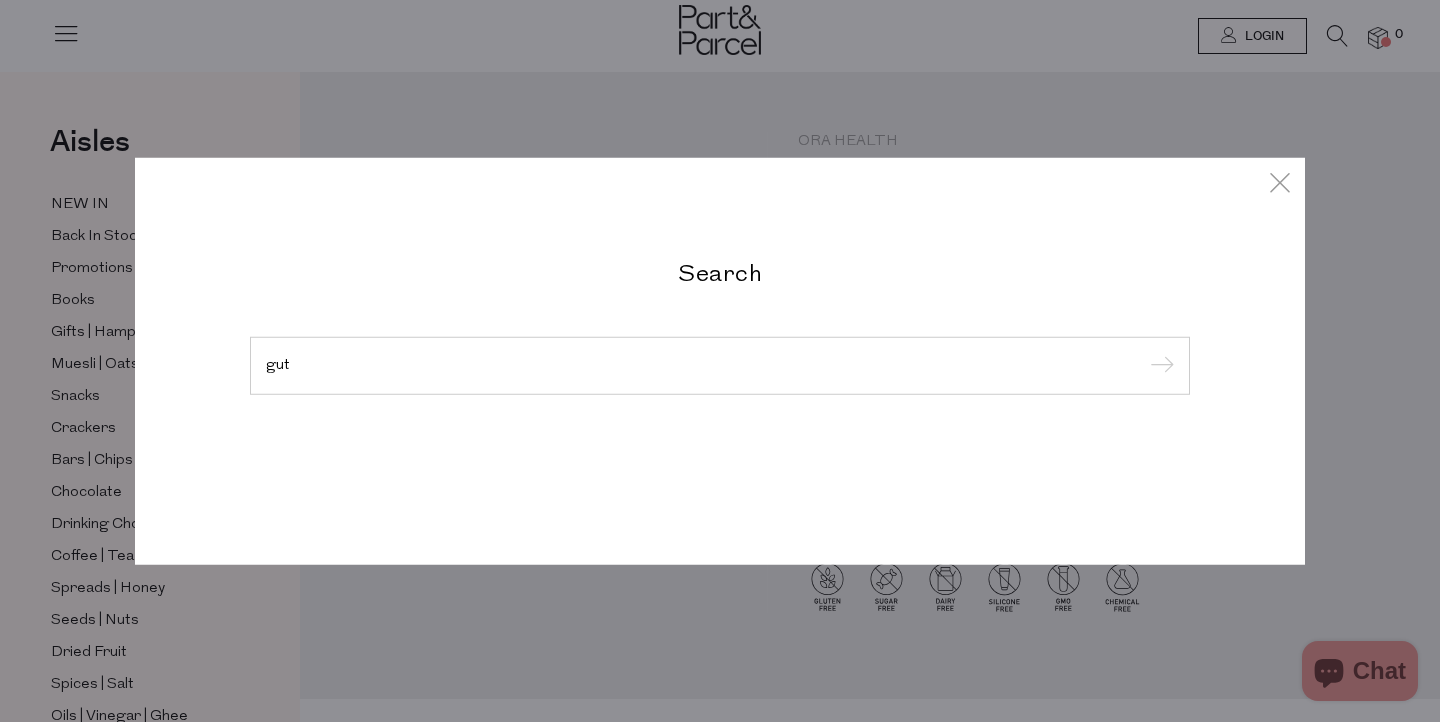 type on "gut" 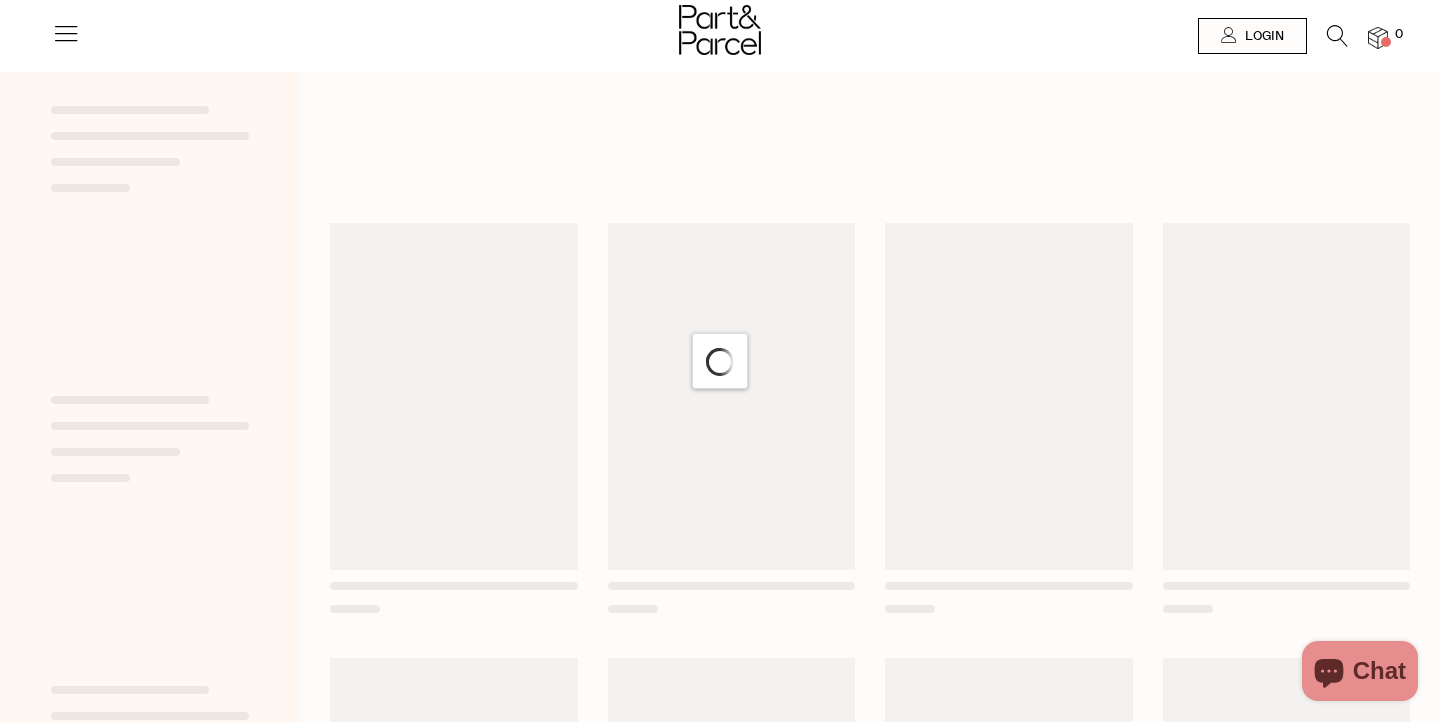 scroll, scrollTop: 0, scrollLeft: 0, axis: both 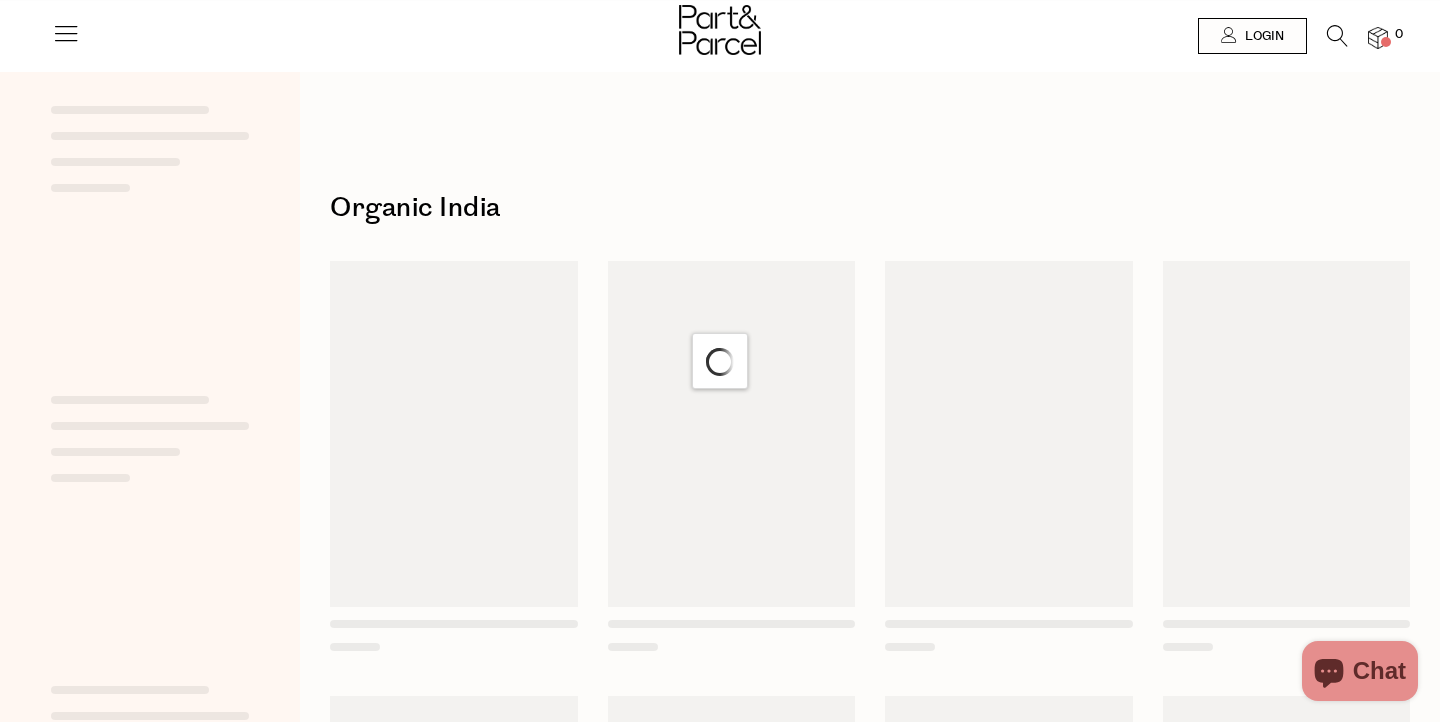 click on "0" at bounding box center (1368, 38) 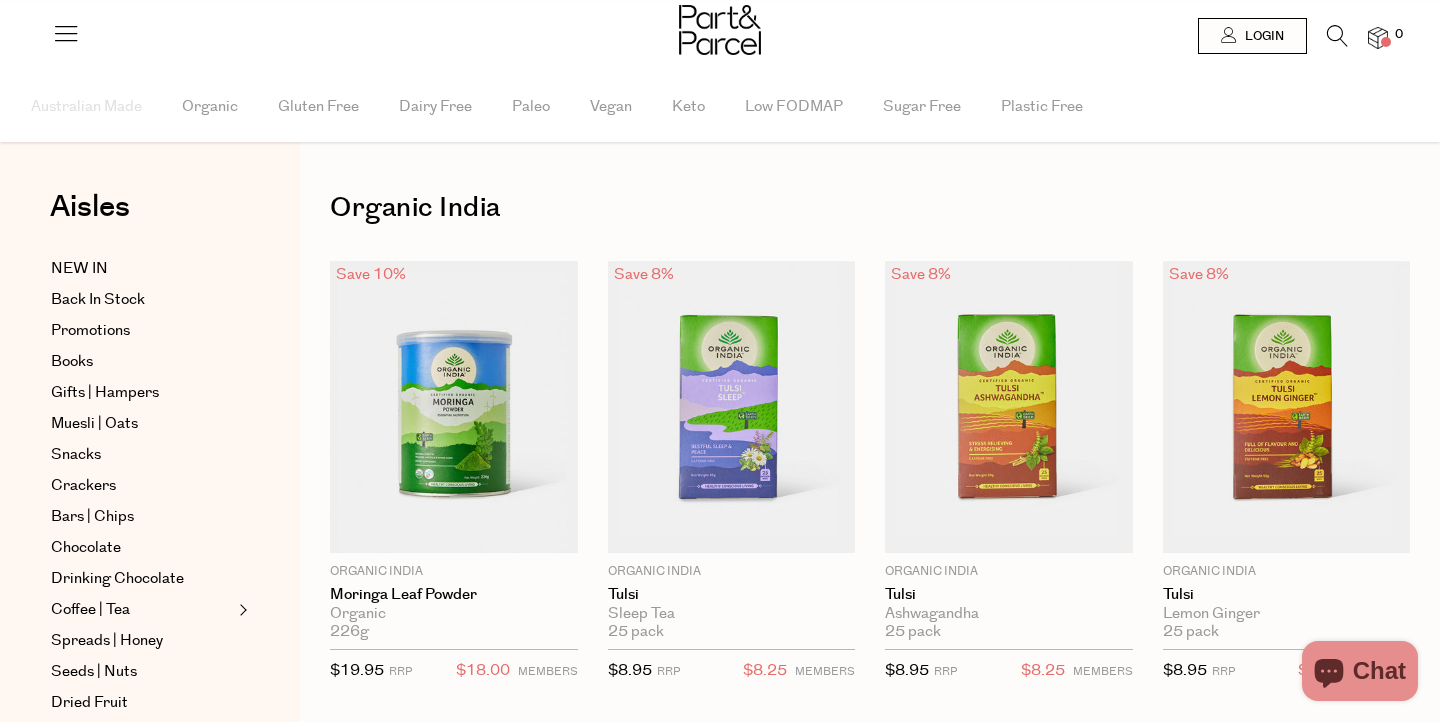 click at bounding box center [1337, 36] 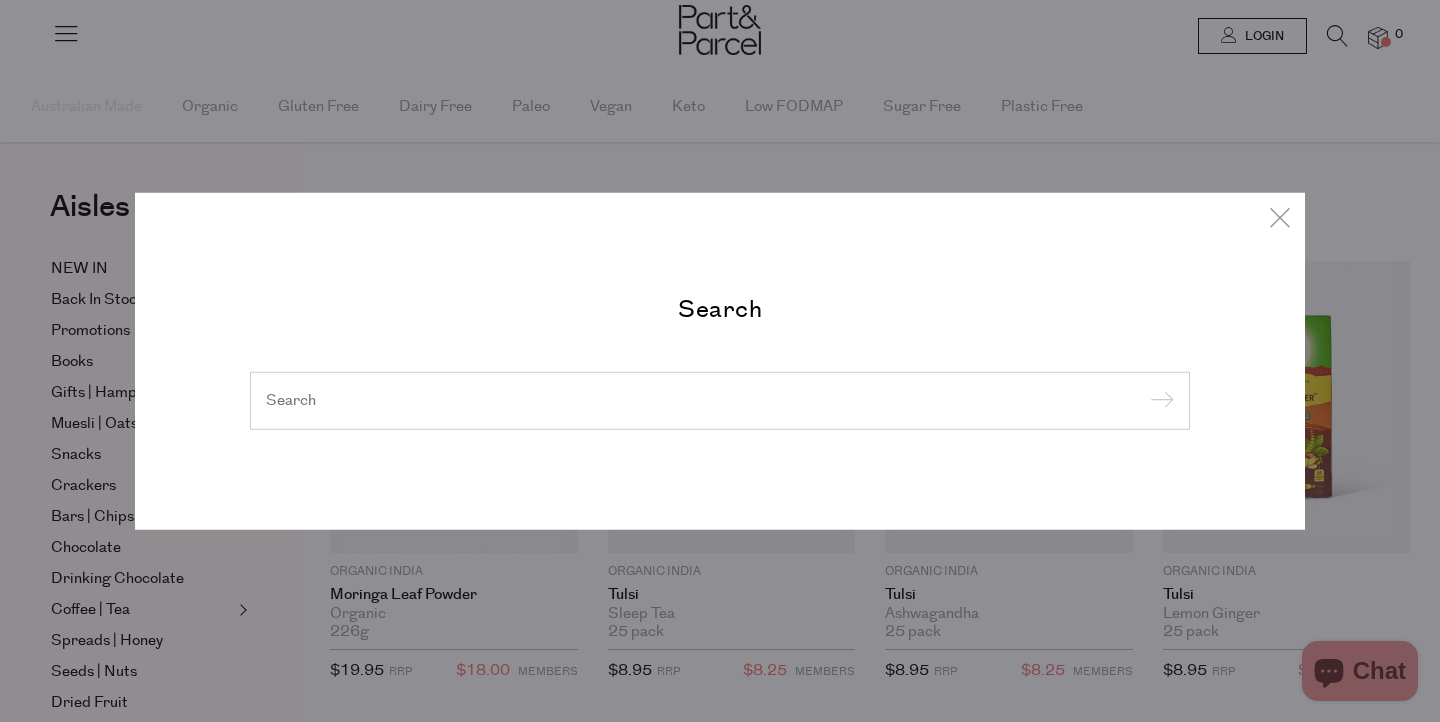 click at bounding box center (720, 401) 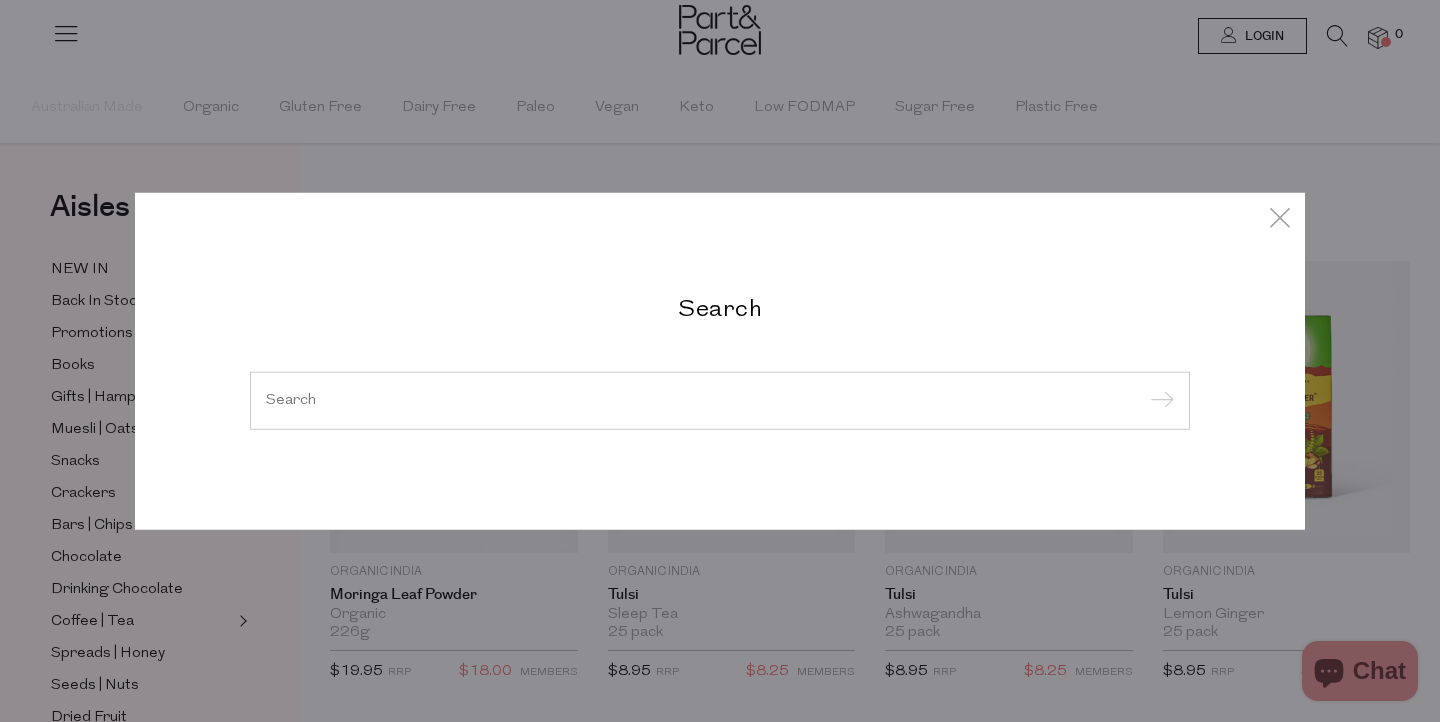 click at bounding box center [720, 400] 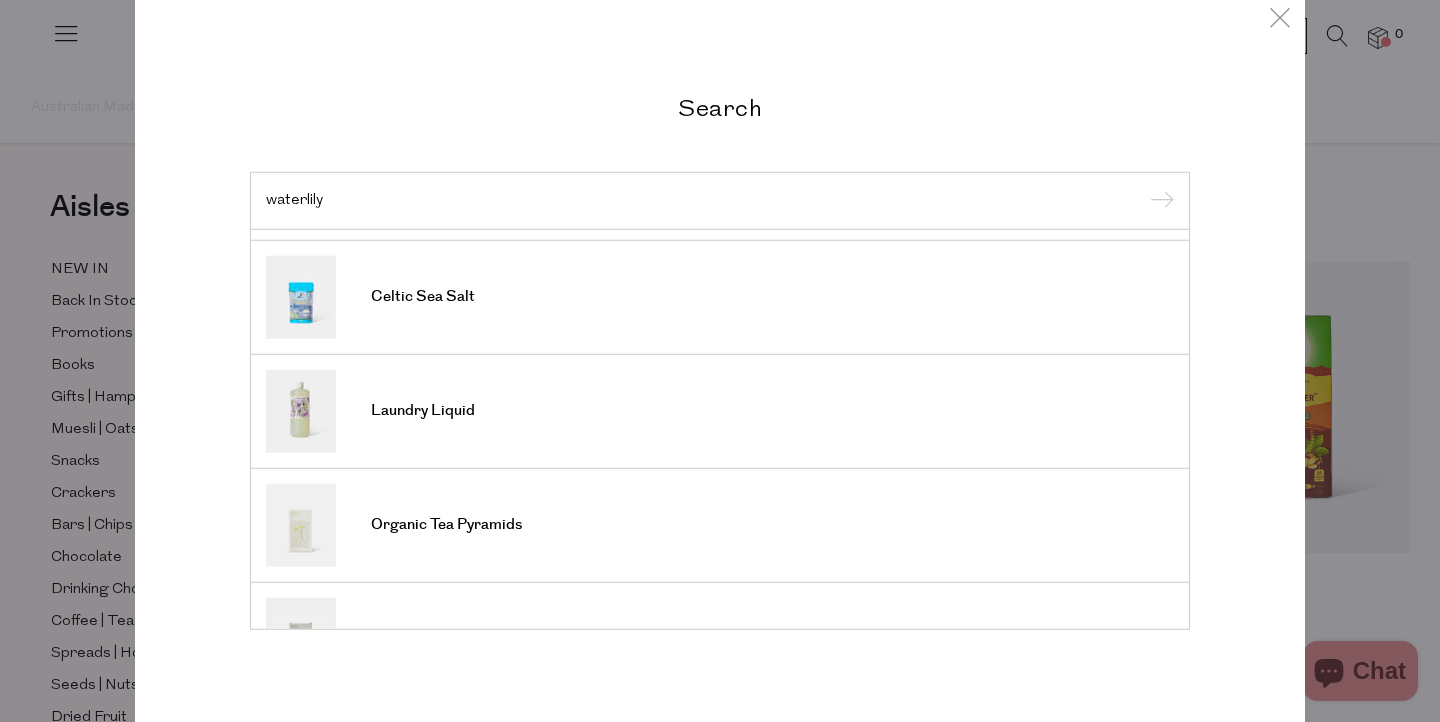 scroll, scrollTop: 740, scrollLeft: 0, axis: vertical 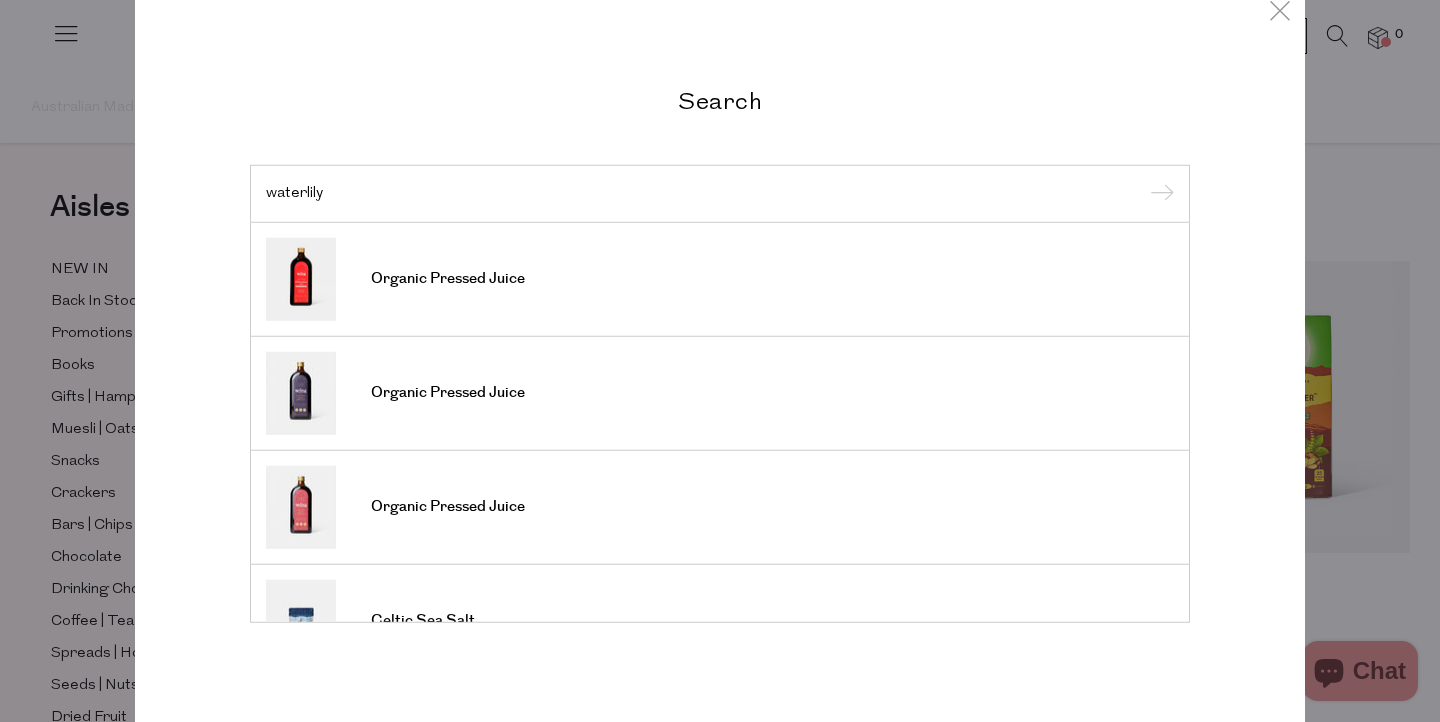 type on "waterlily" 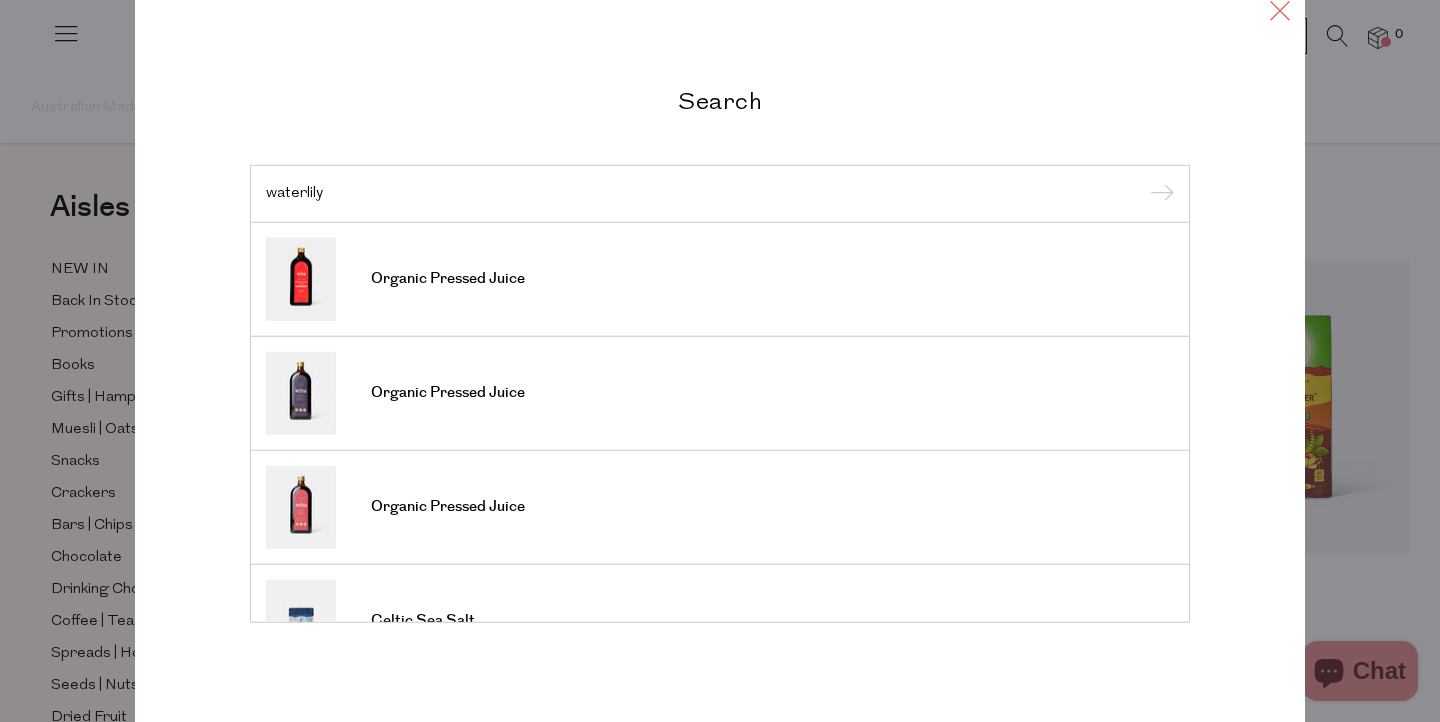click at bounding box center [1280, 10] 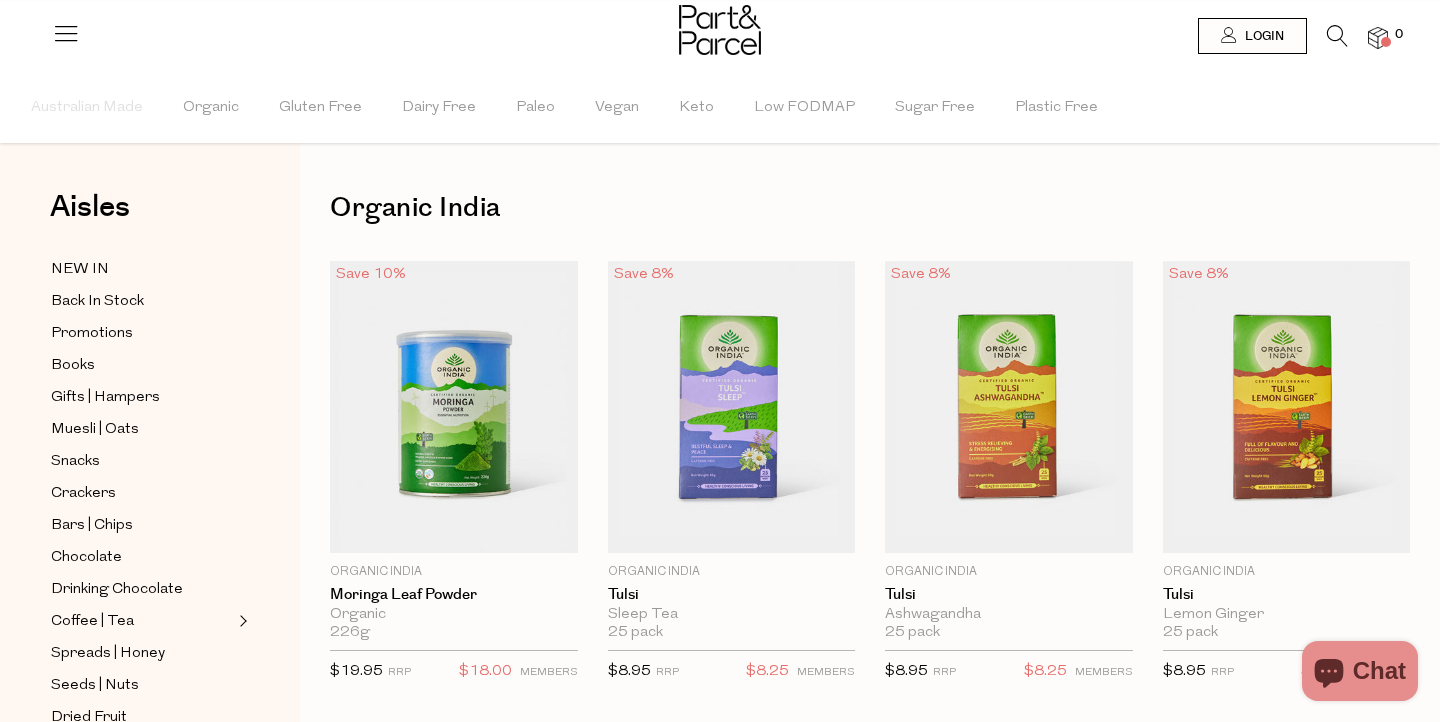 click at bounding box center (1337, 36) 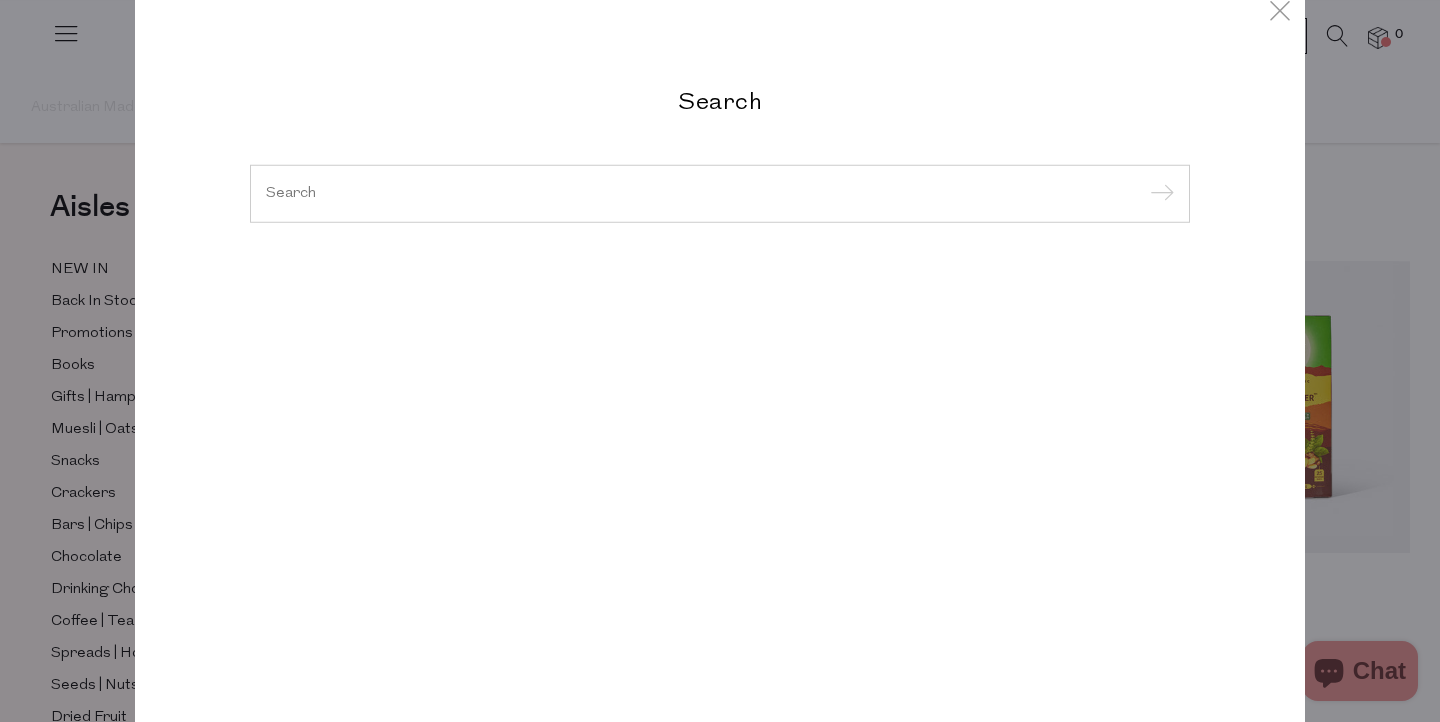 paste on "Pegpaste" 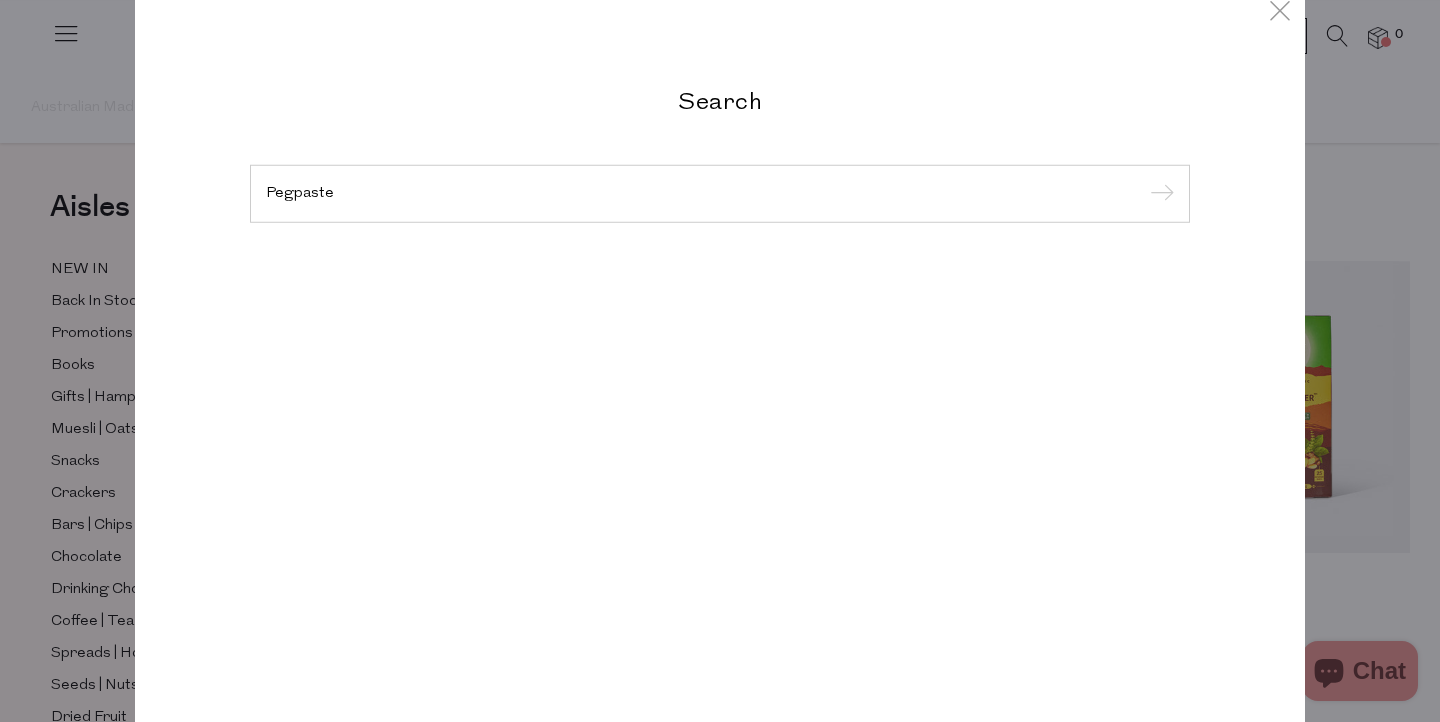 scroll, scrollTop: 0, scrollLeft: 0, axis: both 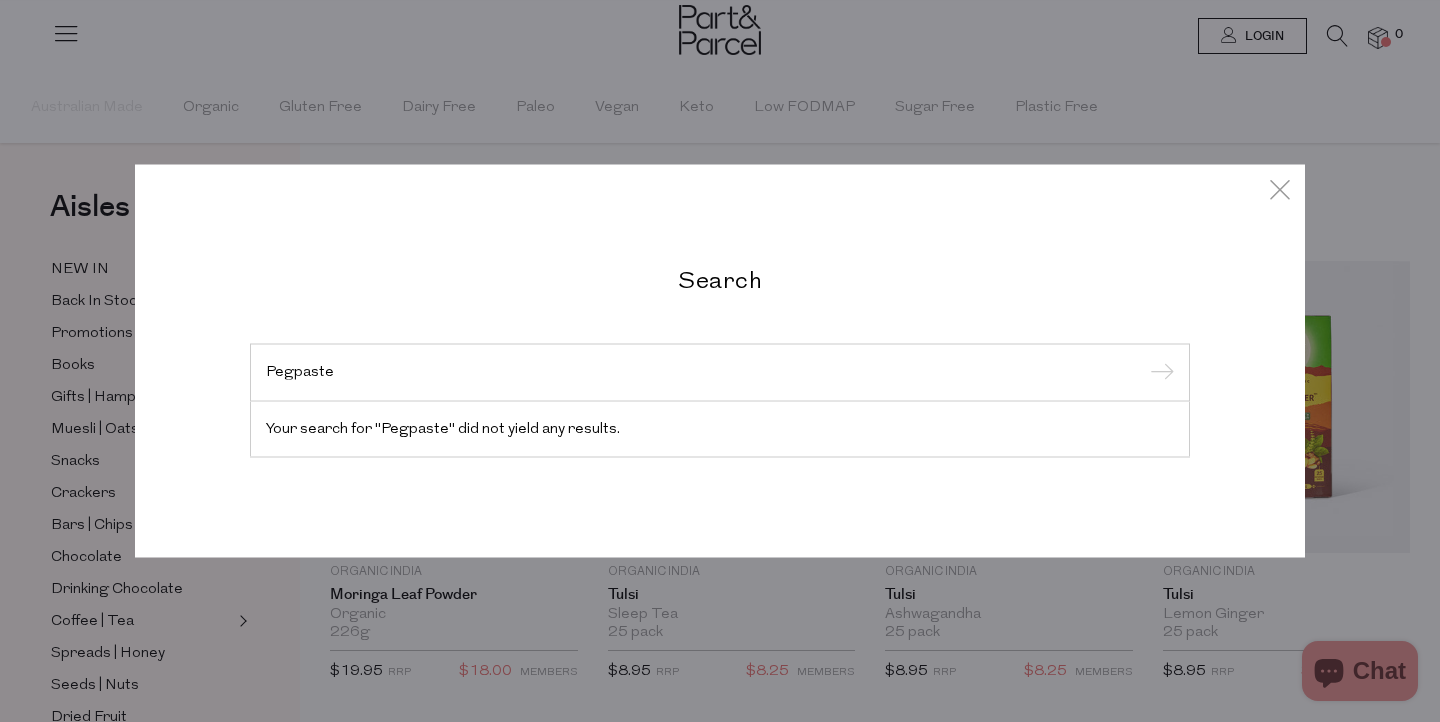 click on "Pegpaste" at bounding box center [720, 372] 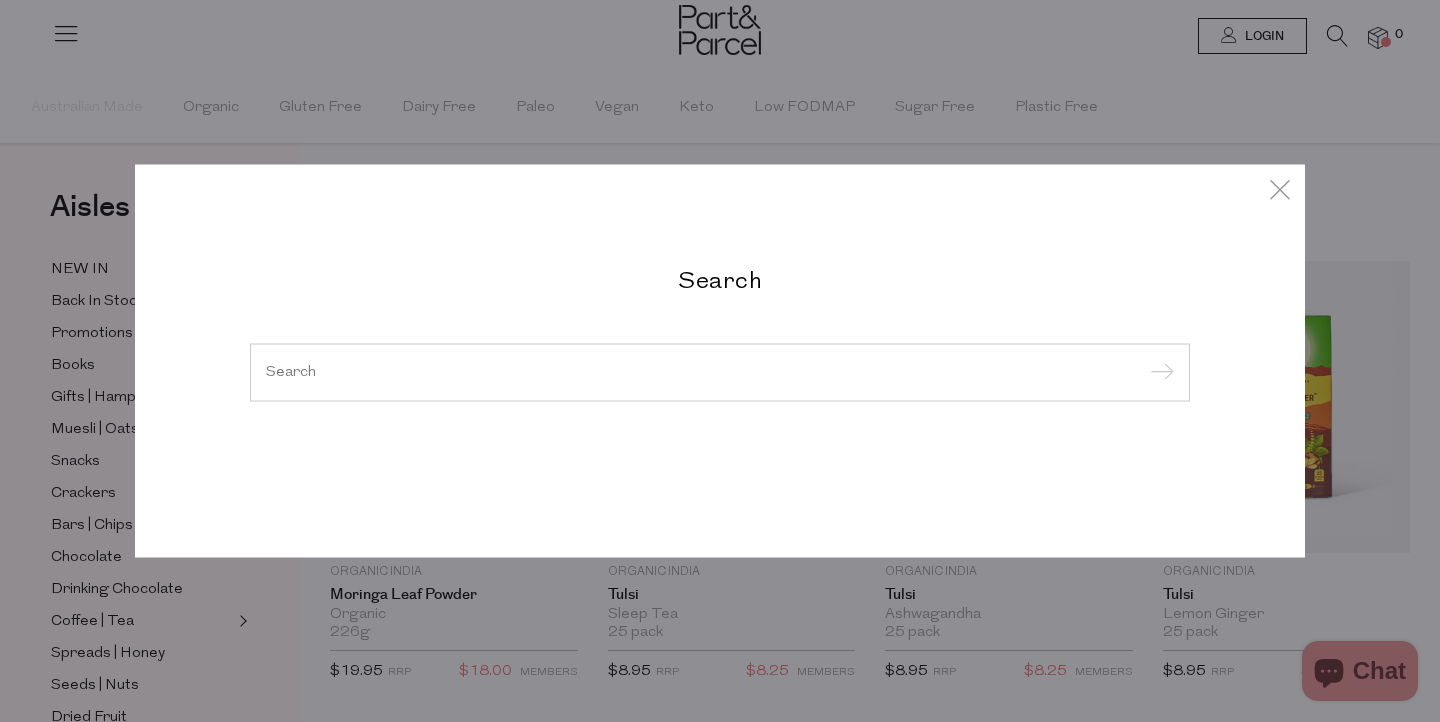 type 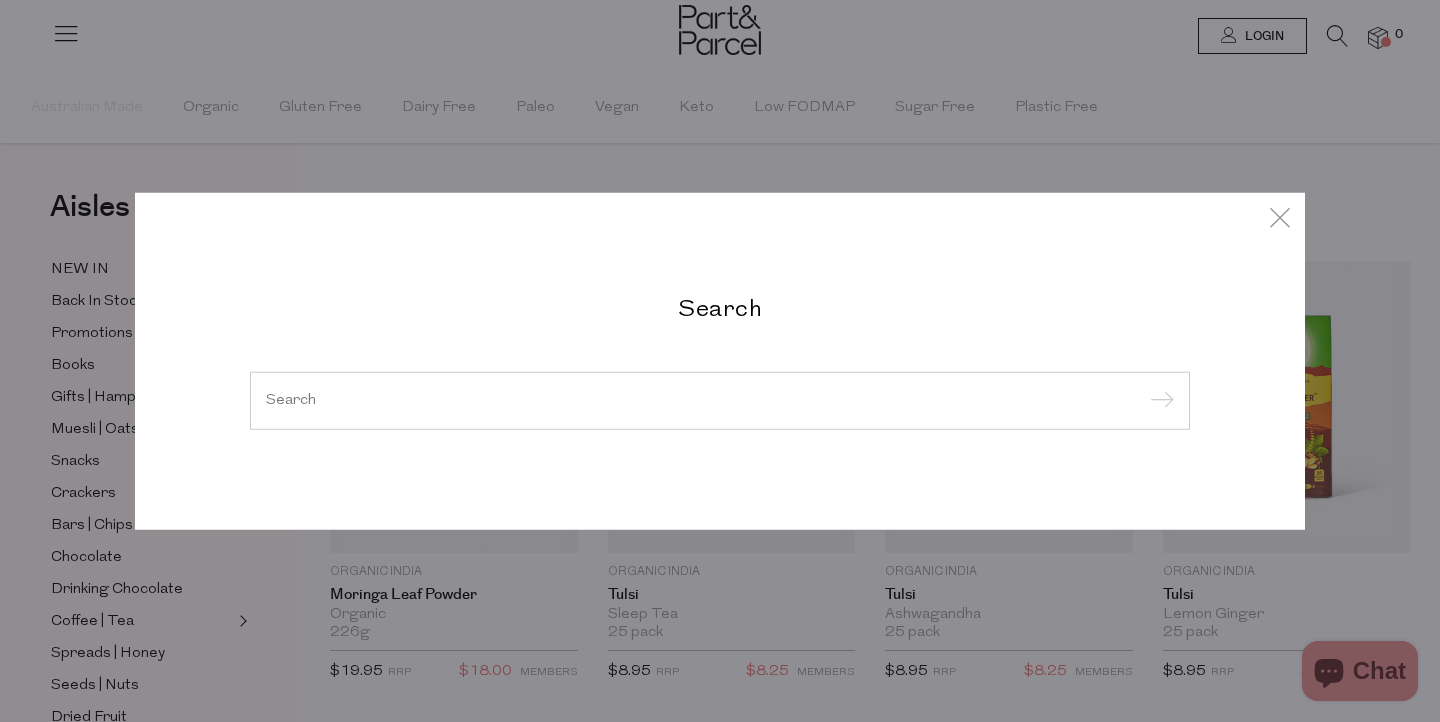 click at bounding box center [720, 401] 